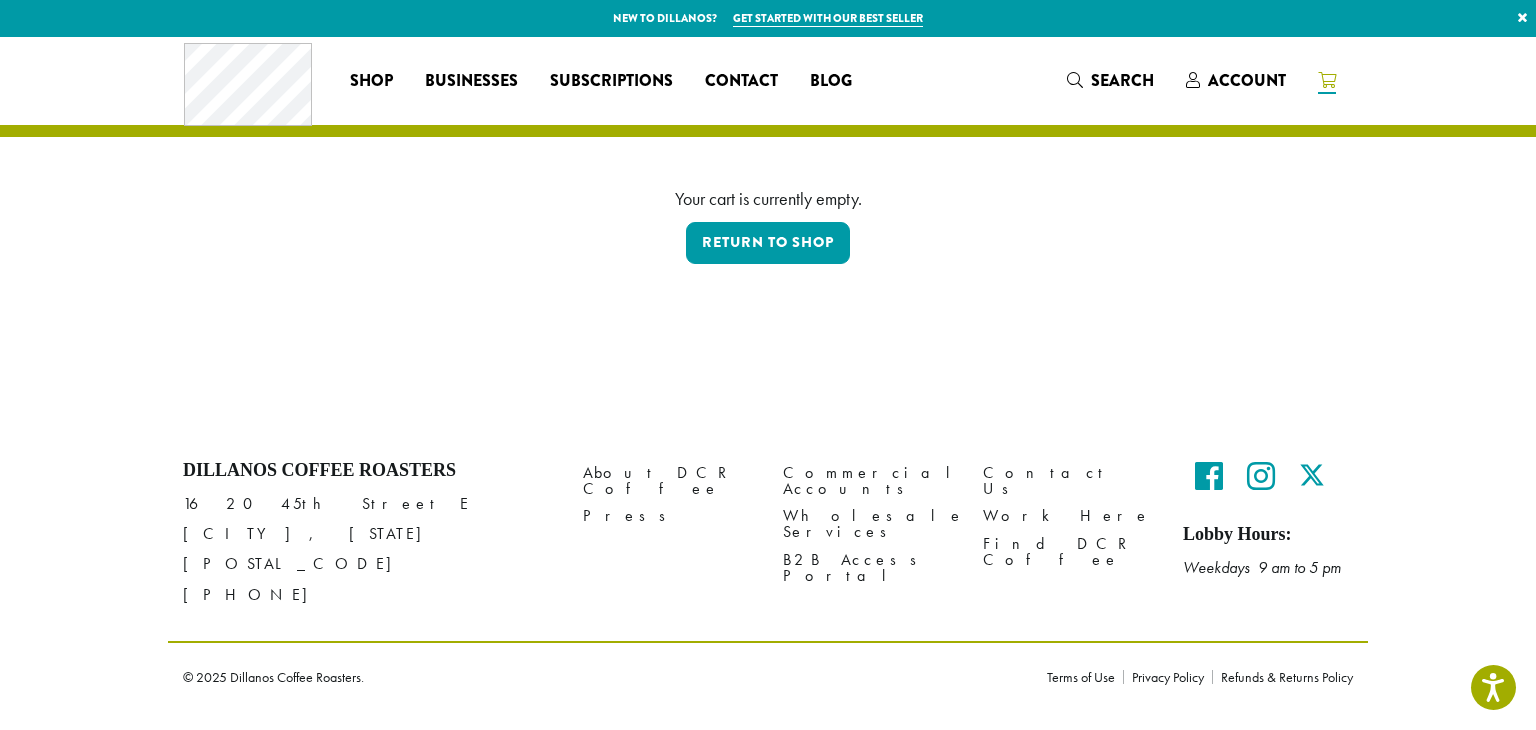 scroll, scrollTop: 0, scrollLeft: 0, axis: both 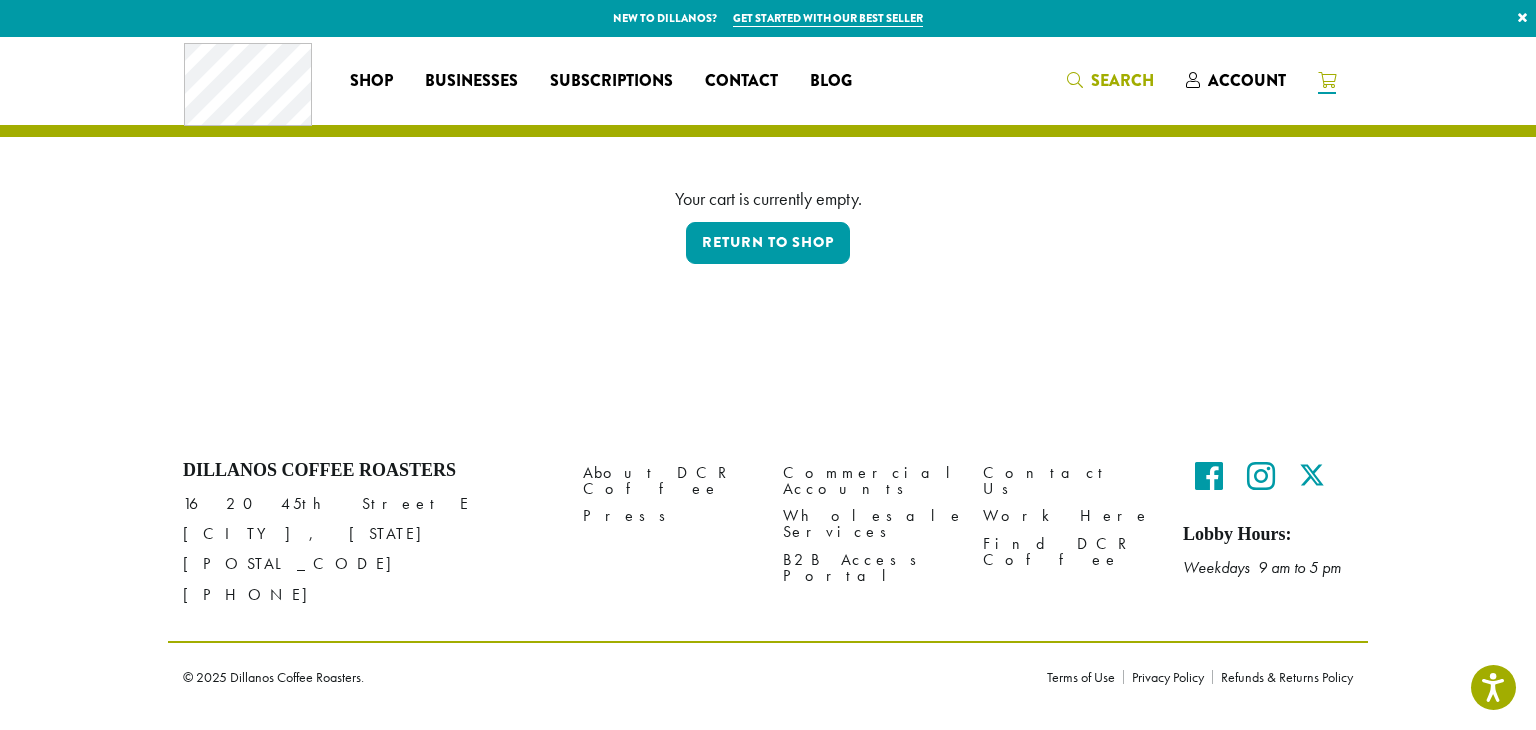 click on "Search" at bounding box center [1122, 80] 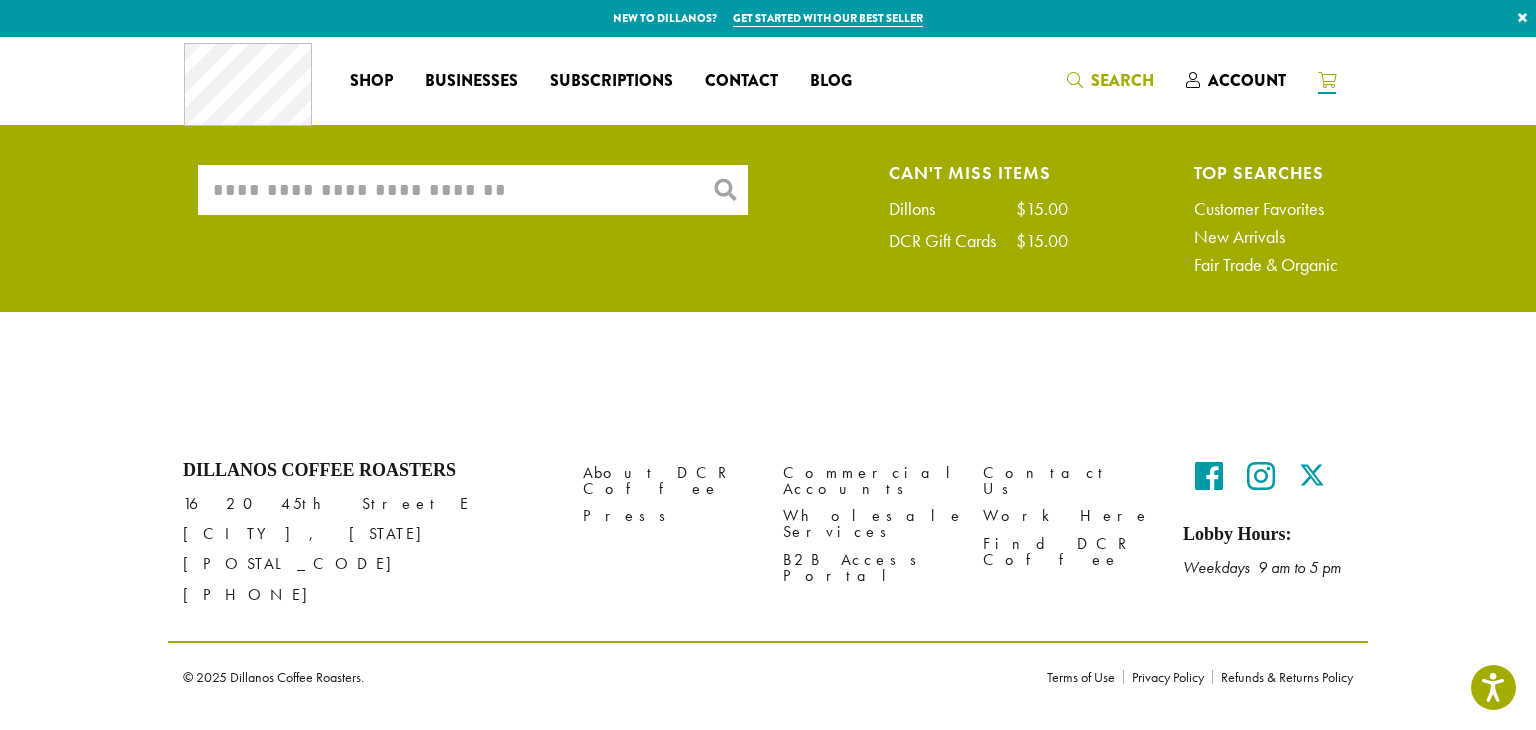 click on "What are you searching for?" at bounding box center (473, 190) 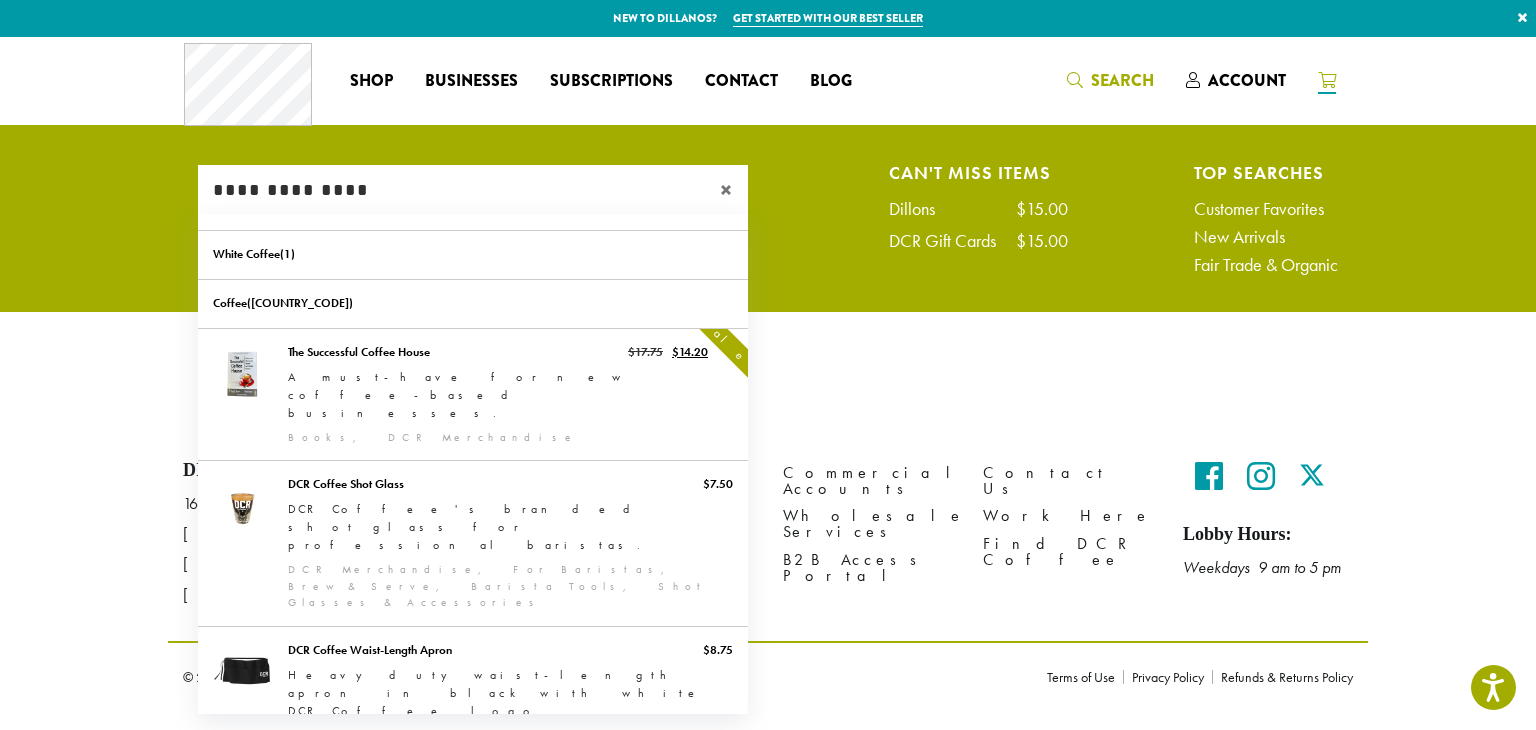 type on "**********" 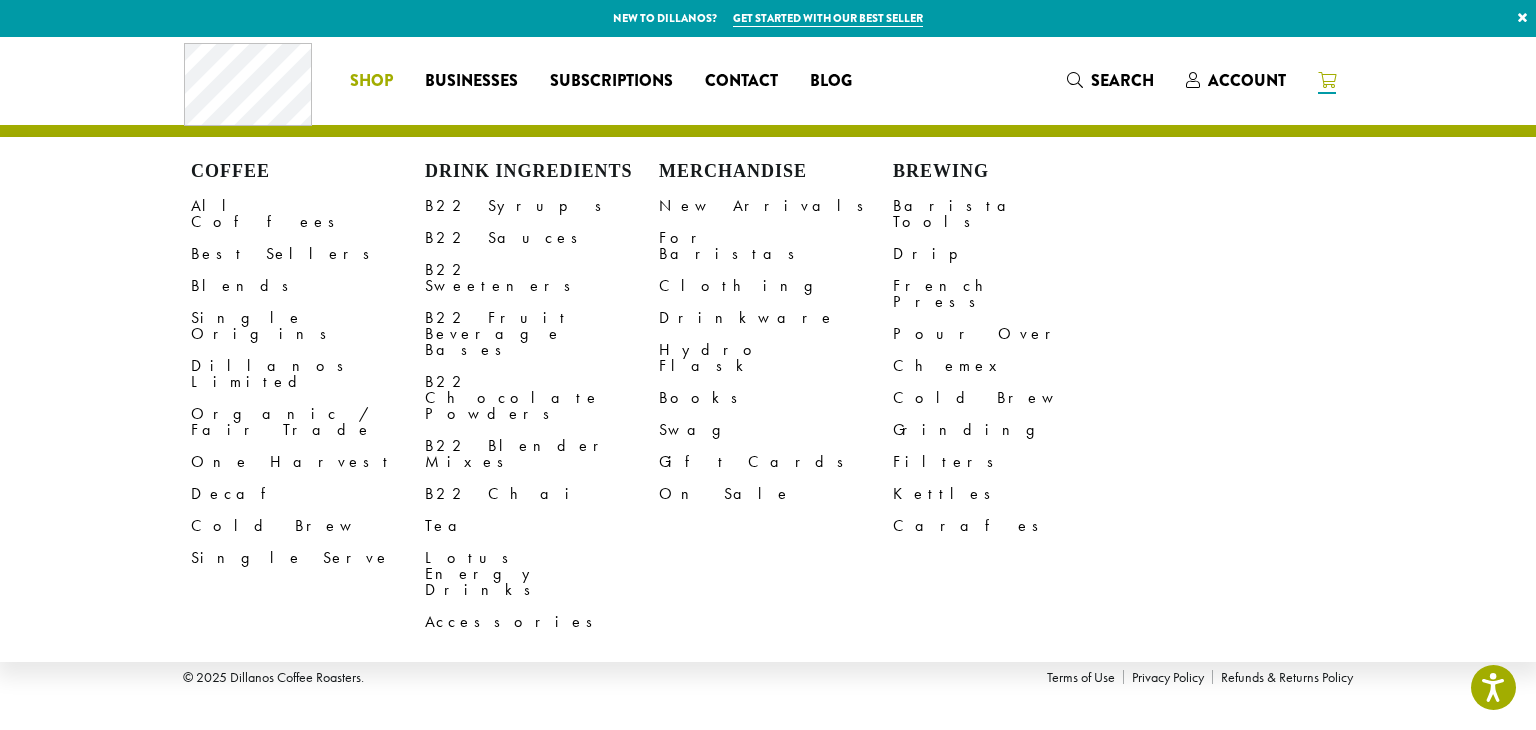 click on "Shop" at bounding box center (371, 81) 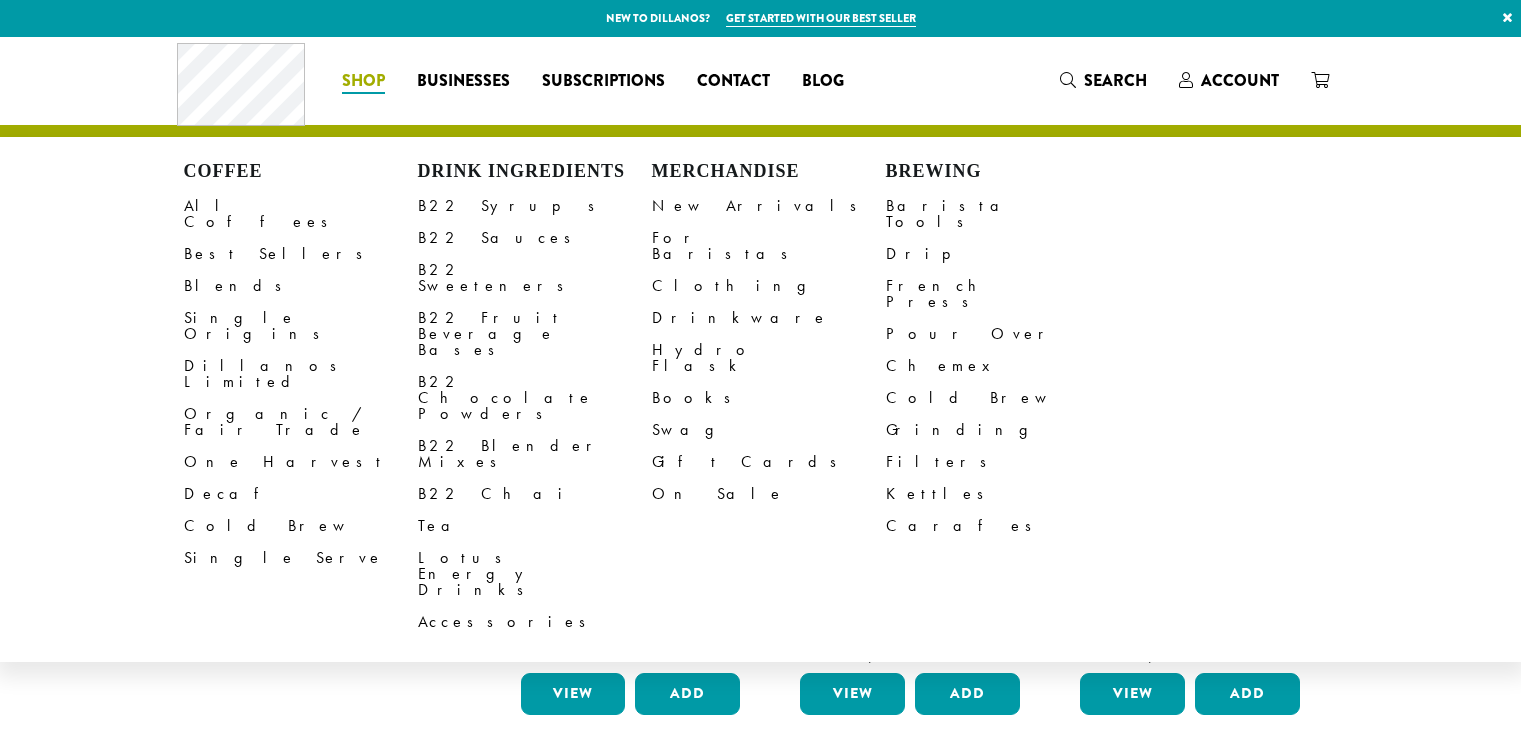 scroll, scrollTop: 0, scrollLeft: 0, axis: both 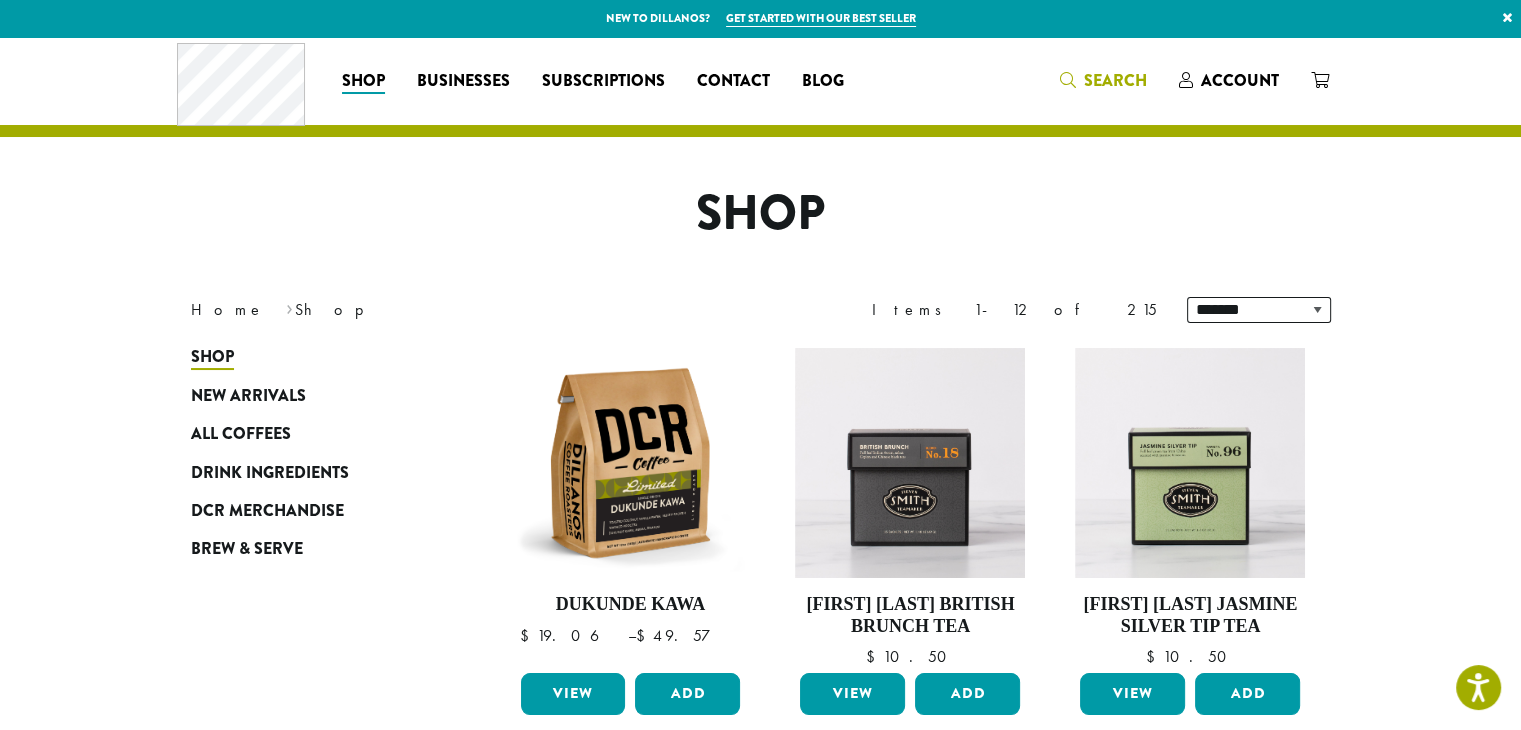 click on "Search" at bounding box center [1115, 80] 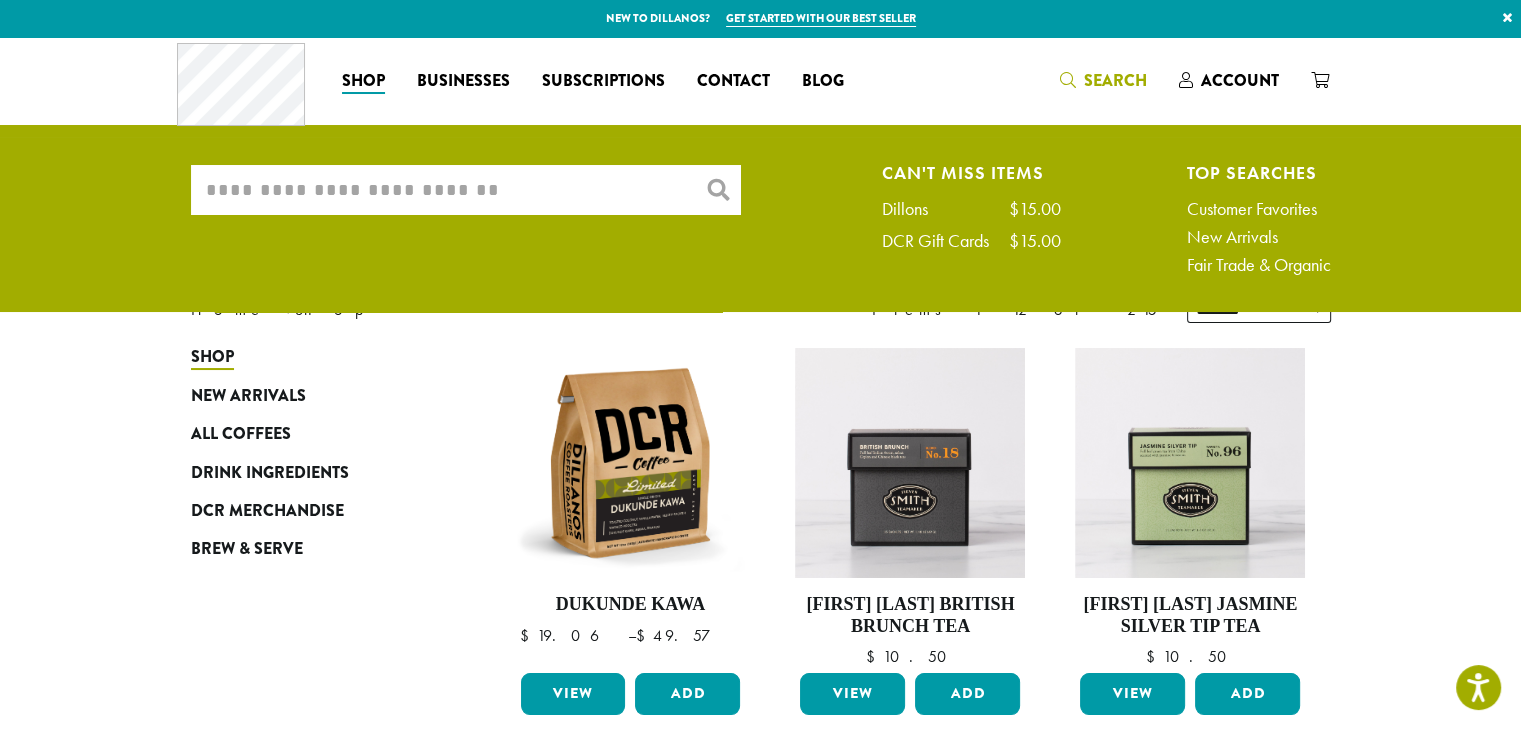 click on "What are you searching for?" at bounding box center (466, 190) 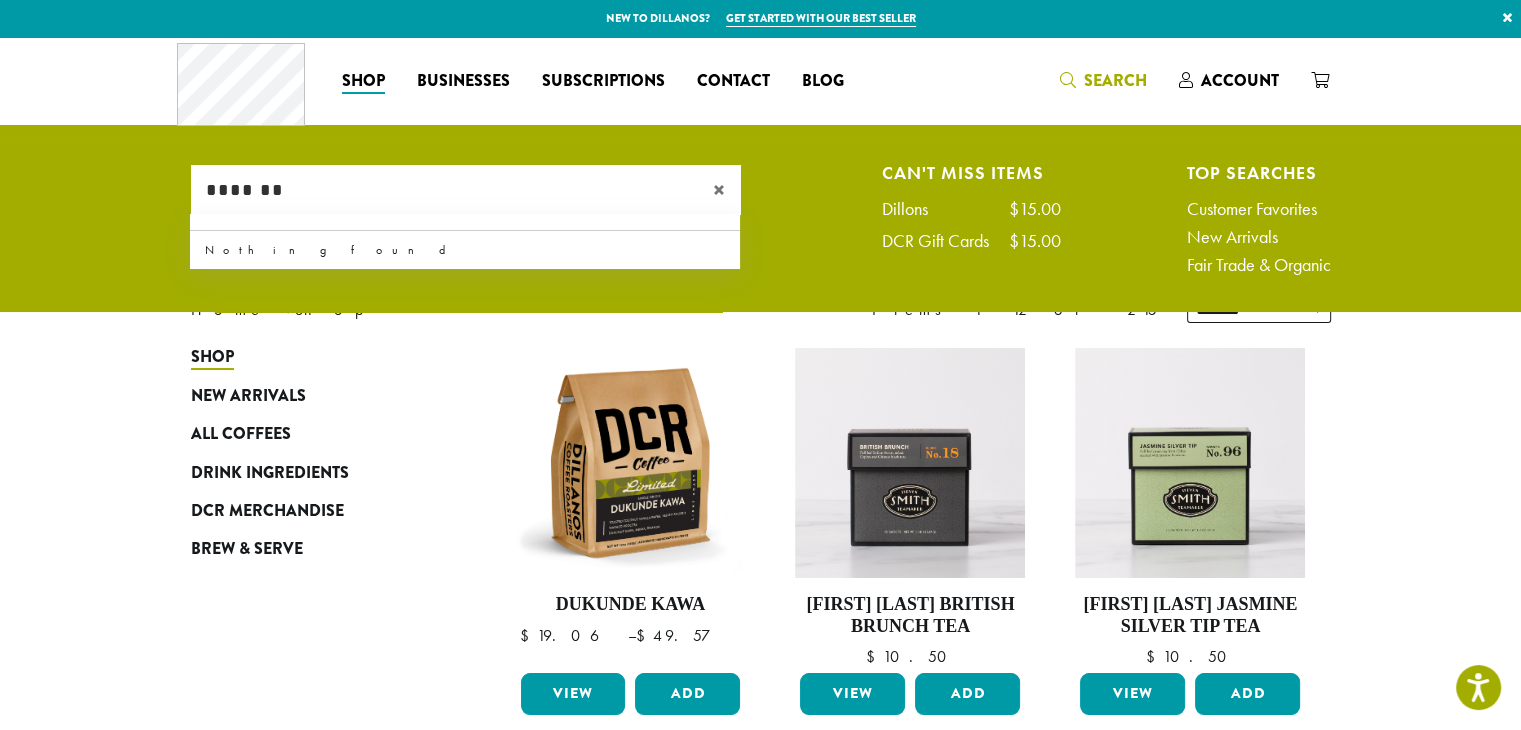 type on "*******" 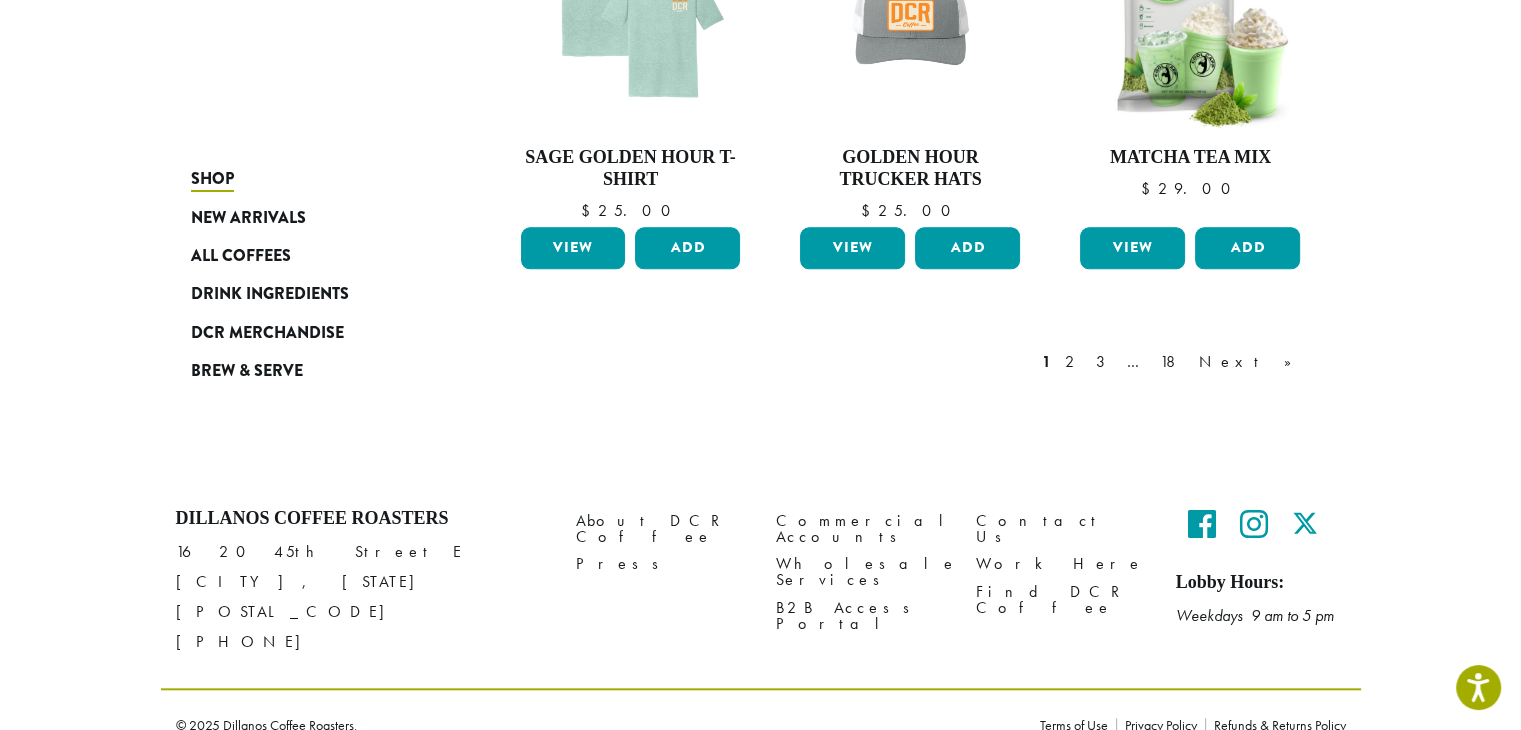 scroll, scrollTop: 0, scrollLeft: 0, axis: both 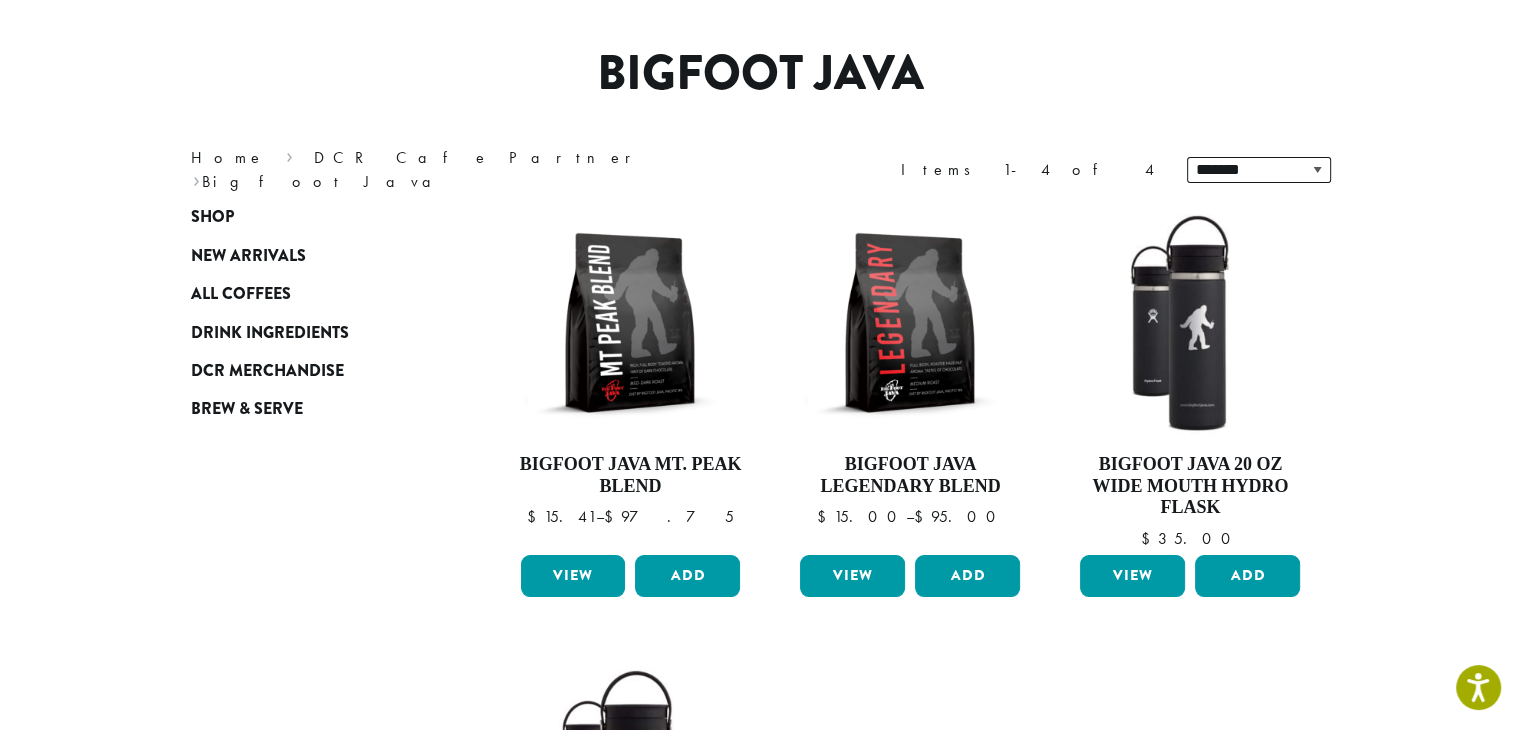 drag, startPoint x: 1529, startPoint y: 159, endPoint x: 1517, endPoint y: 219, distance: 61.188232 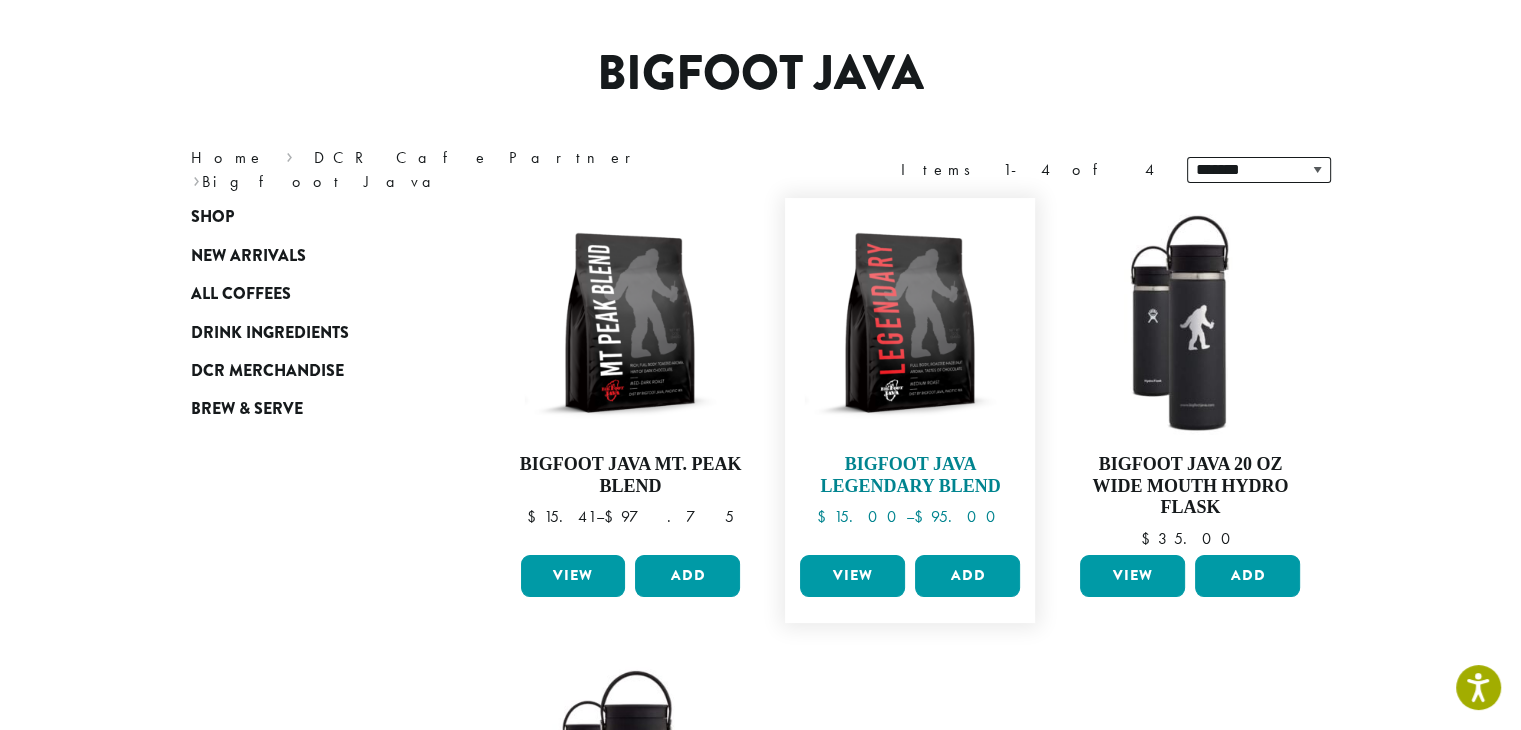 click at bounding box center [910, 323] 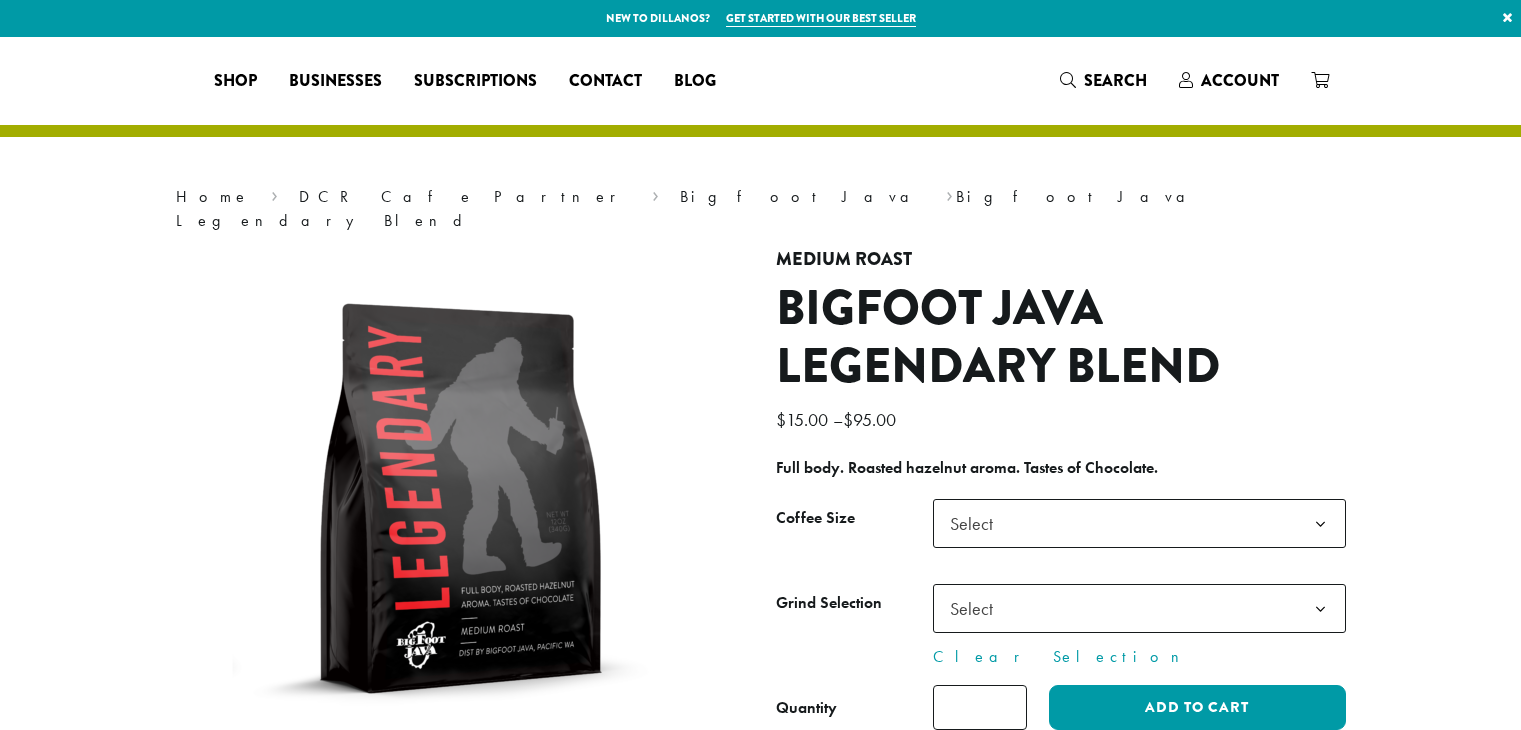 scroll, scrollTop: 0, scrollLeft: 0, axis: both 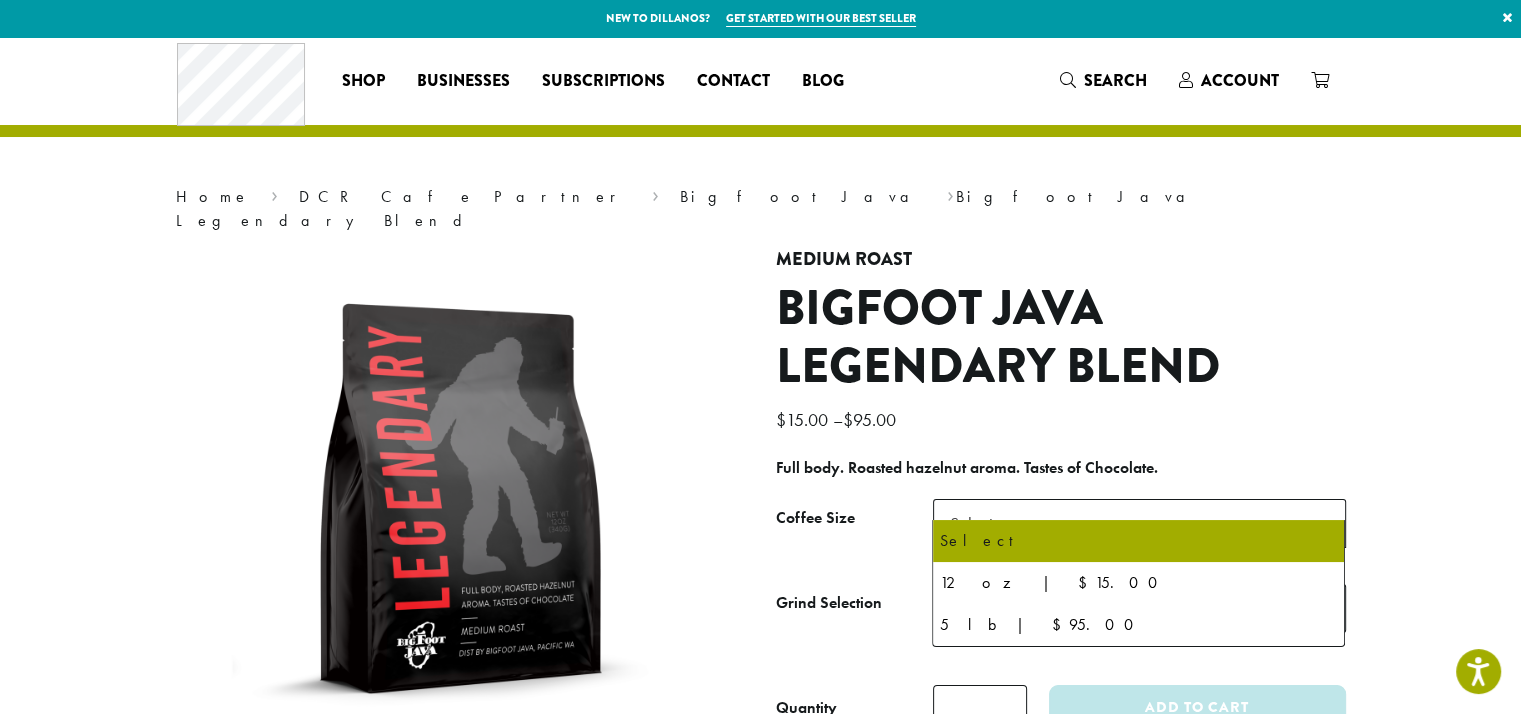 click on "Select" 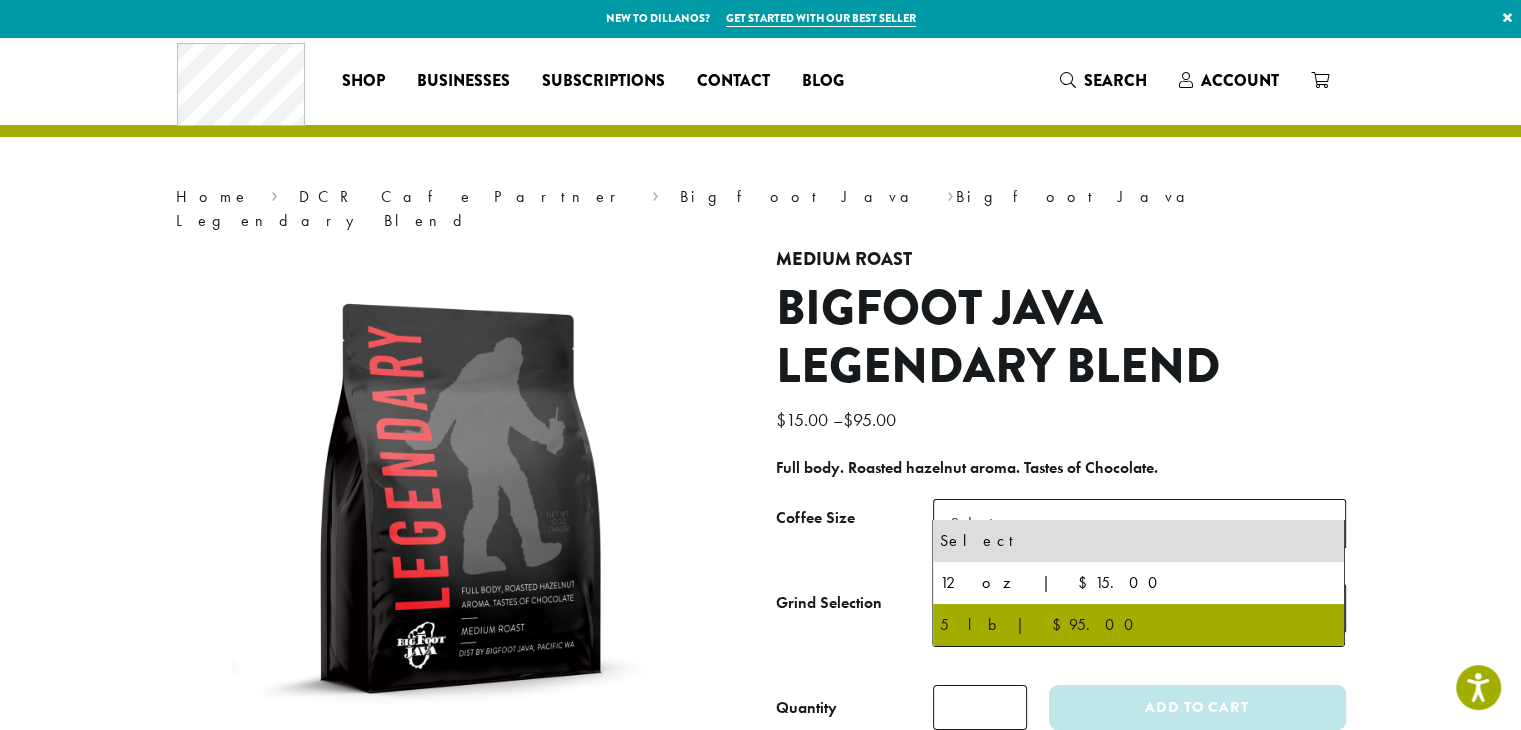 select on "**********" 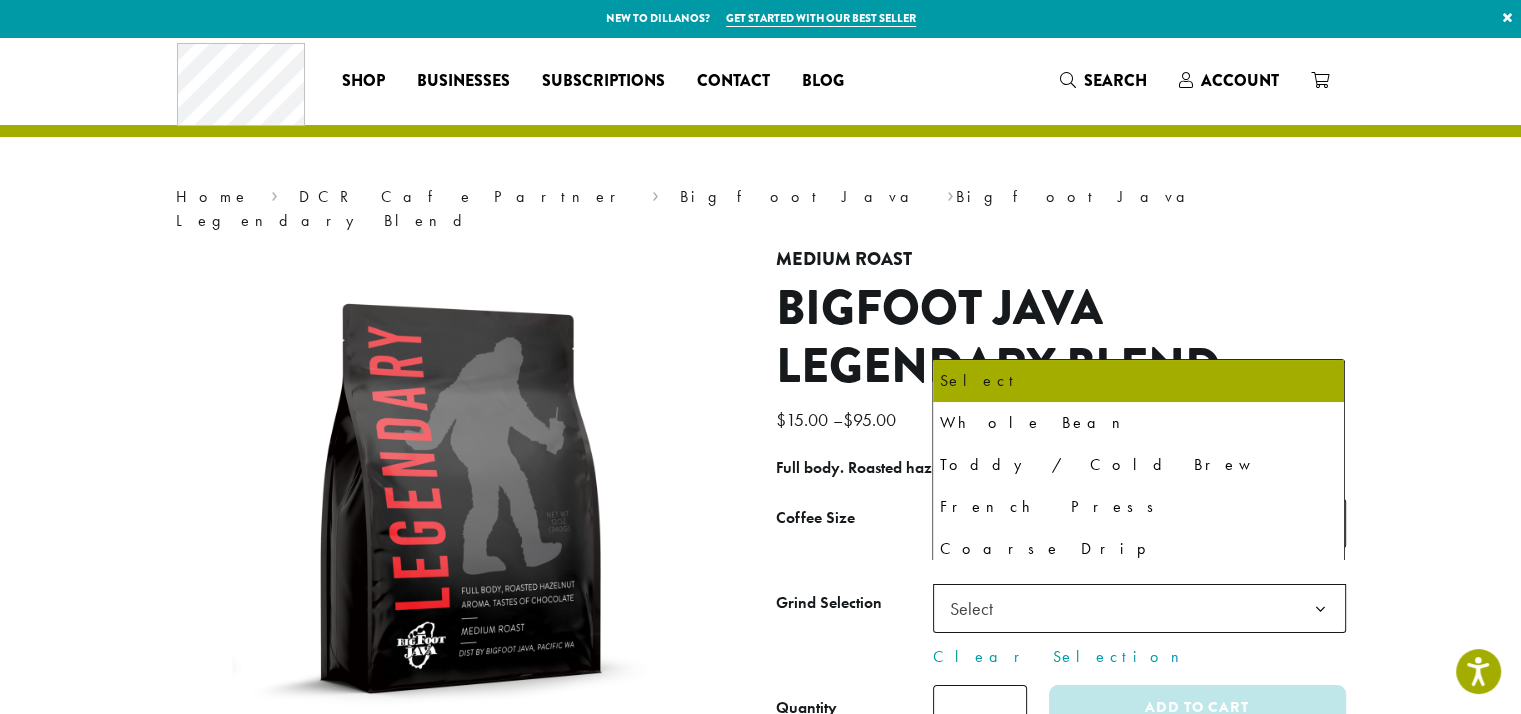 click on "Select" 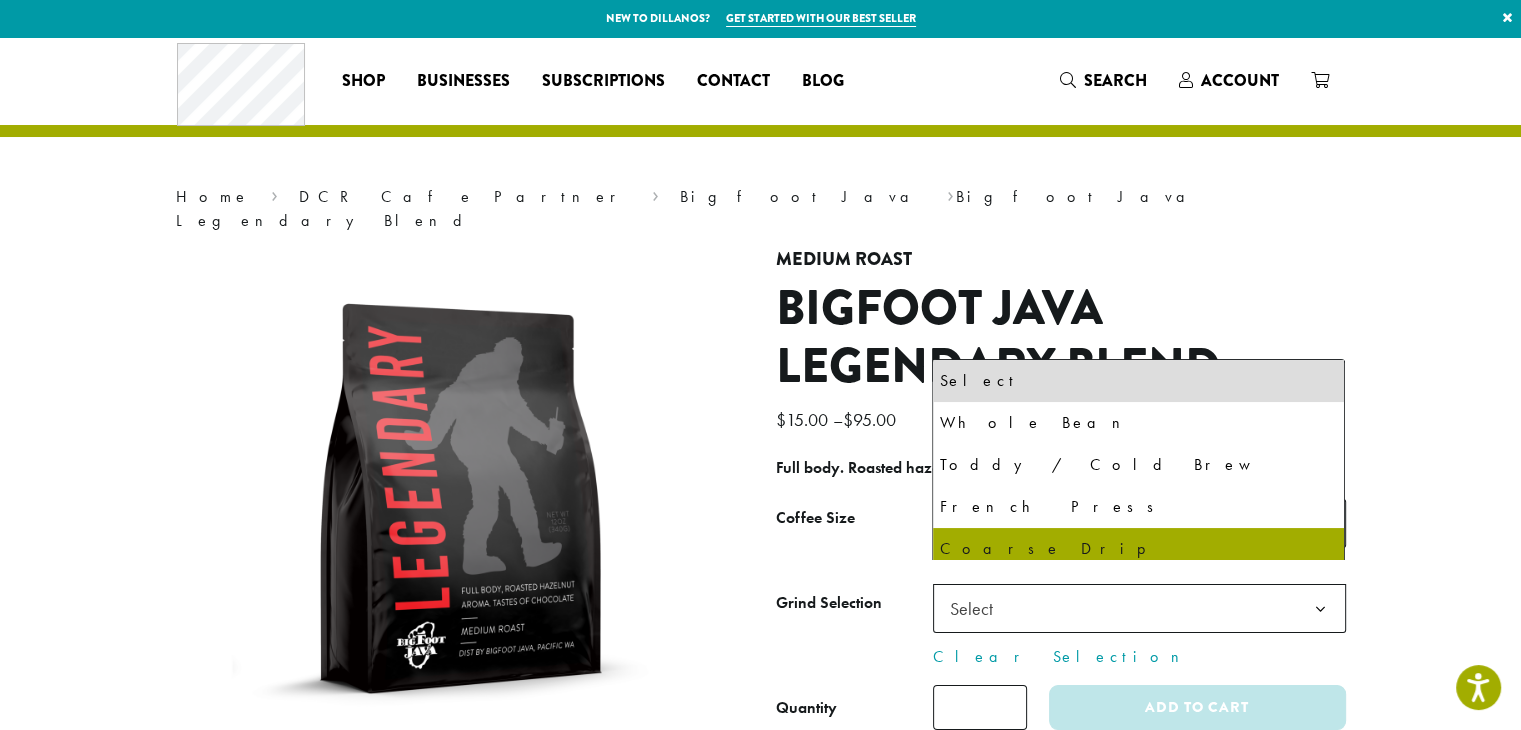 select on "**********" 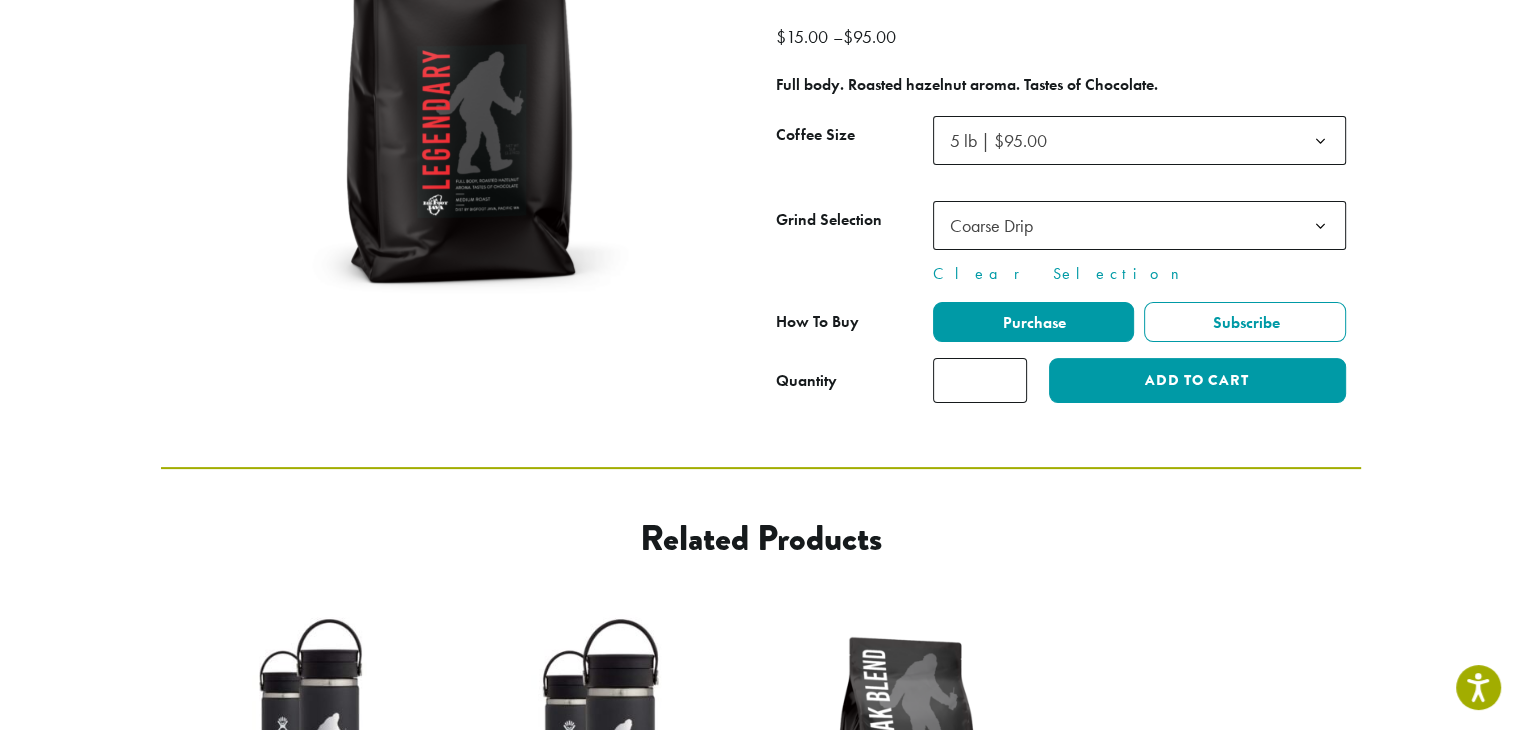 scroll, scrollTop: 387, scrollLeft: 0, axis: vertical 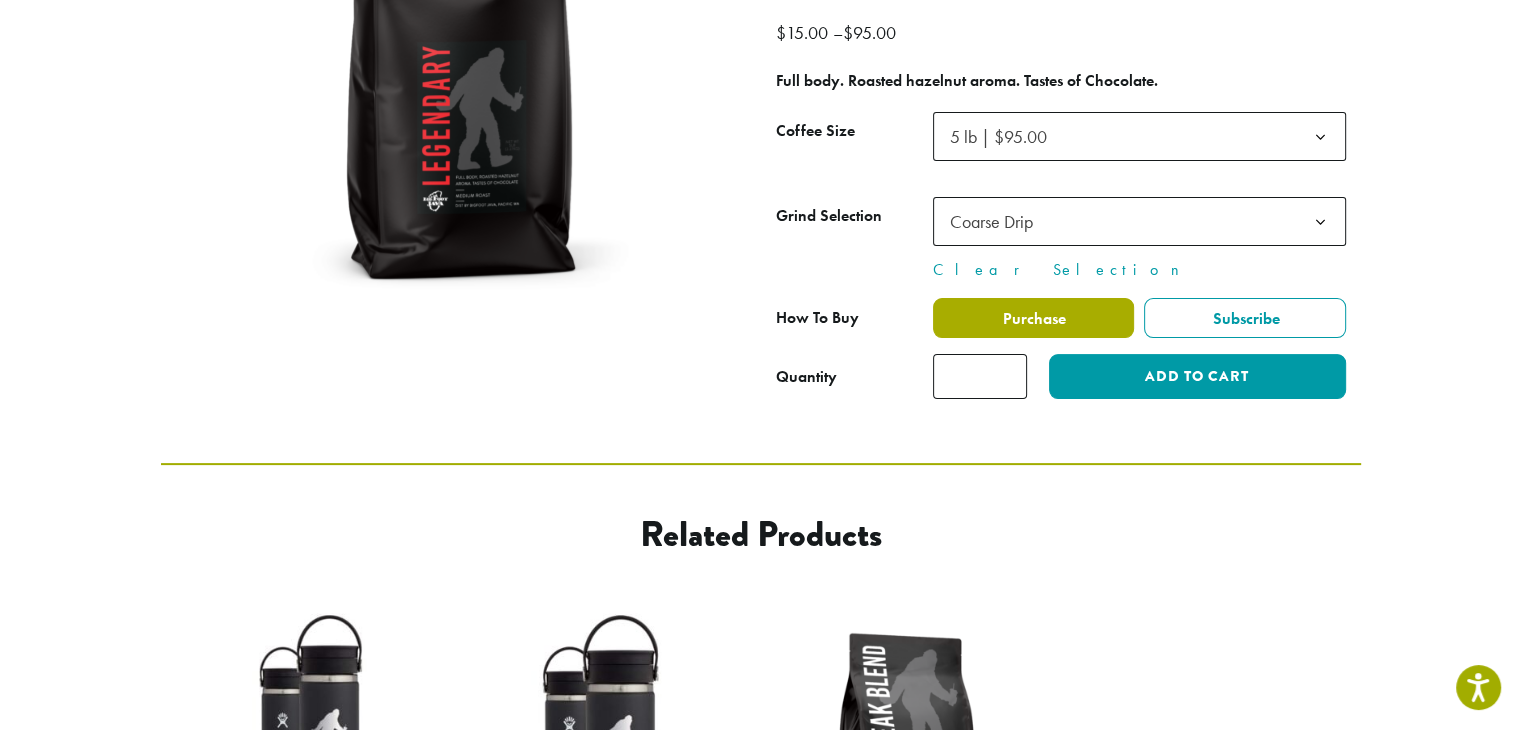 click on "Purchase" 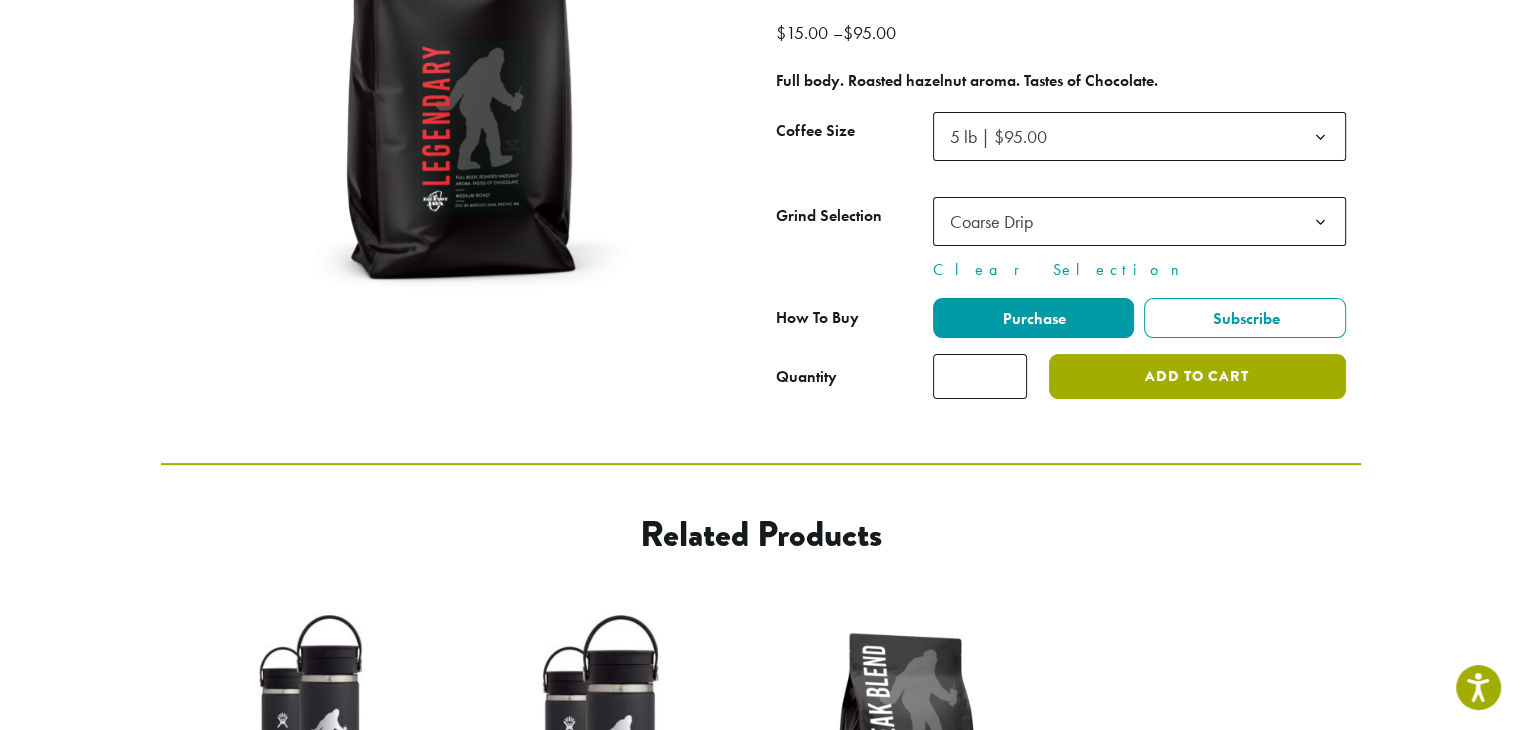 click on "Add to cart" 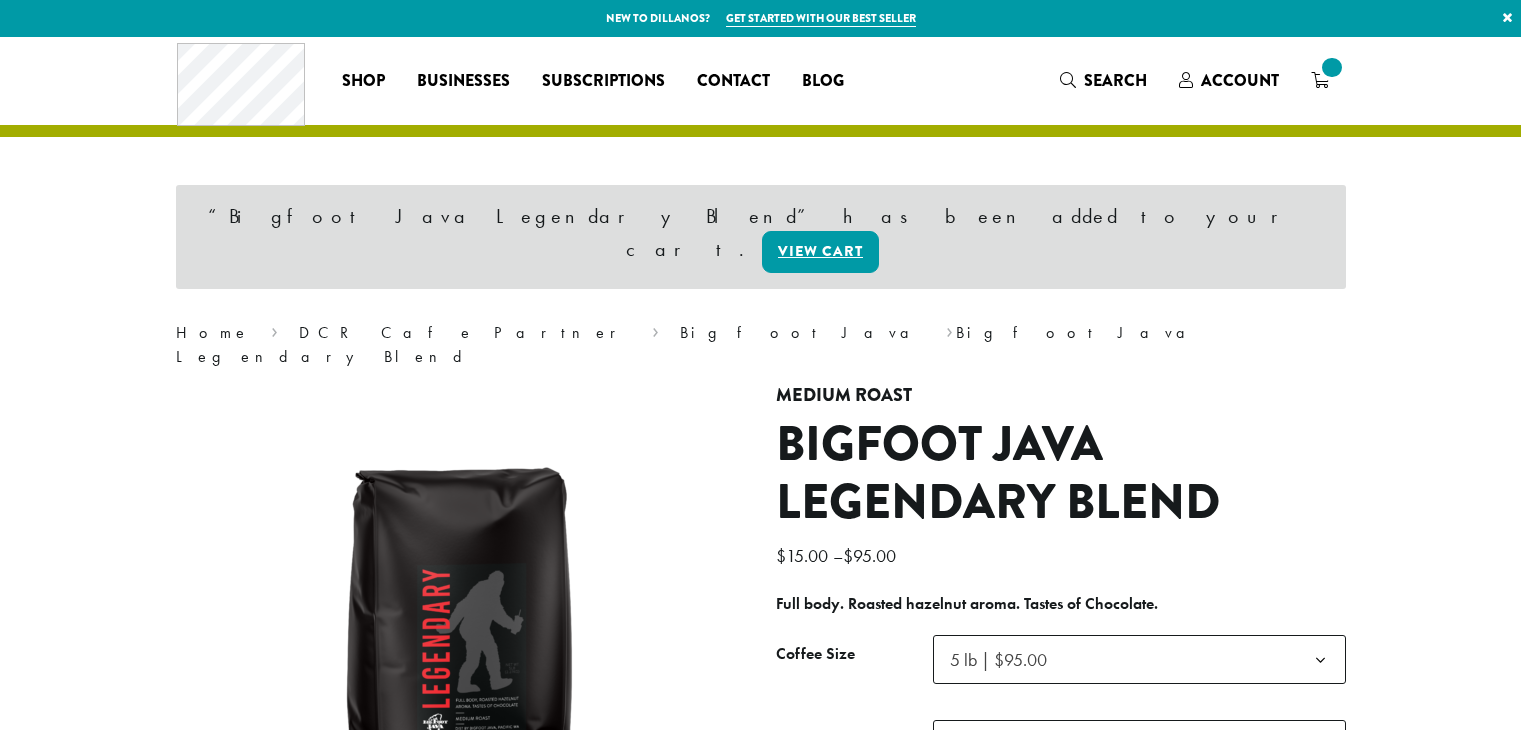 scroll, scrollTop: 0, scrollLeft: 0, axis: both 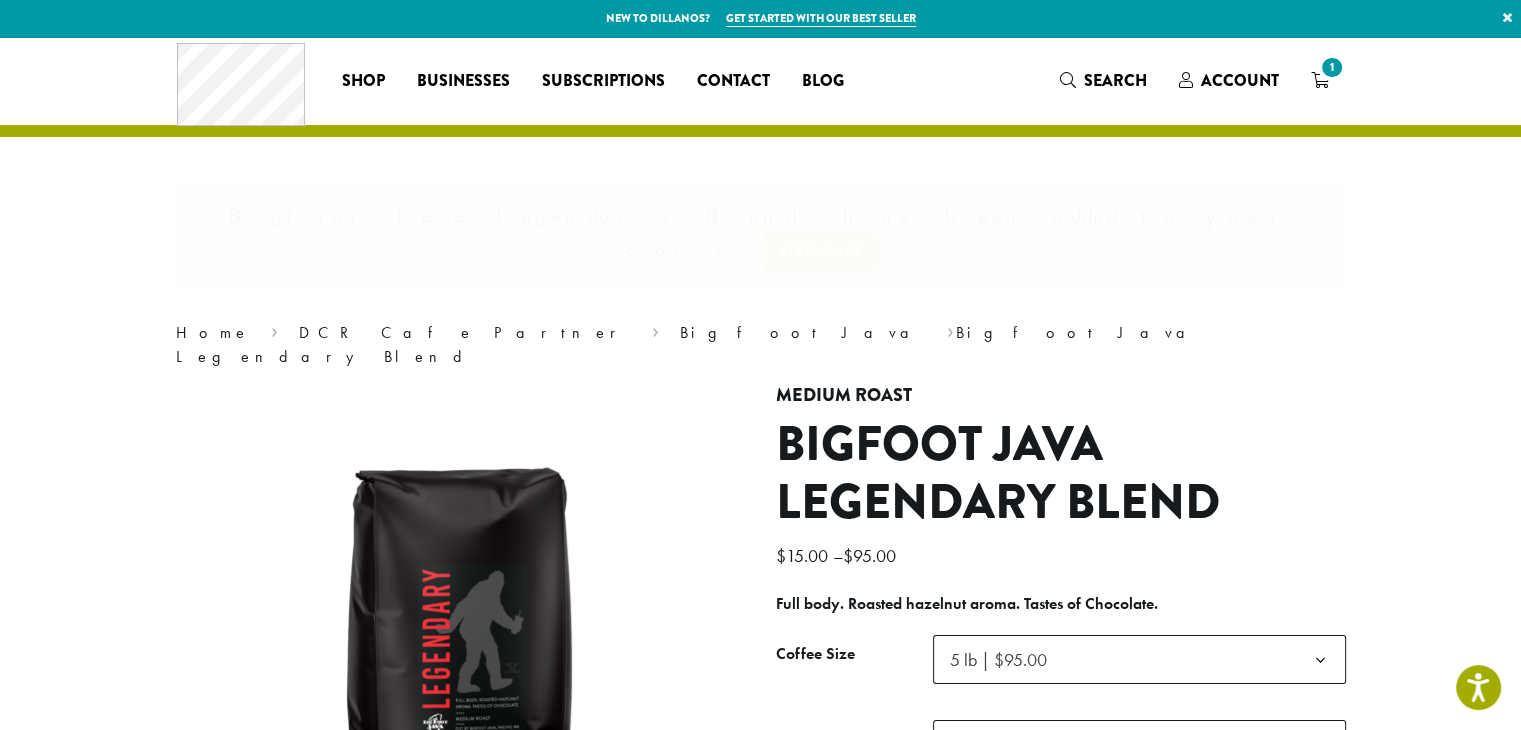 click on "**********" at bounding box center (761, 512) 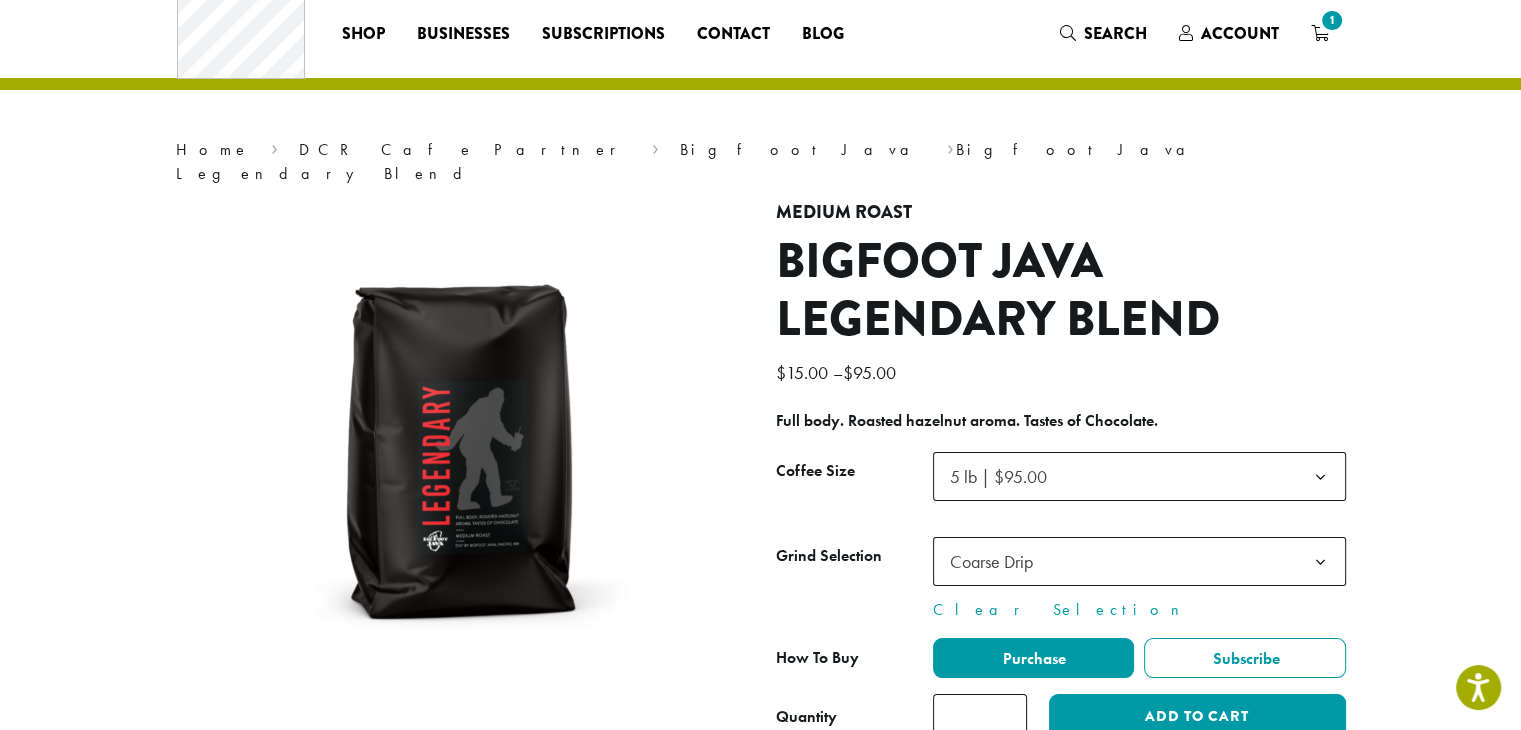 scroll, scrollTop: 0, scrollLeft: 0, axis: both 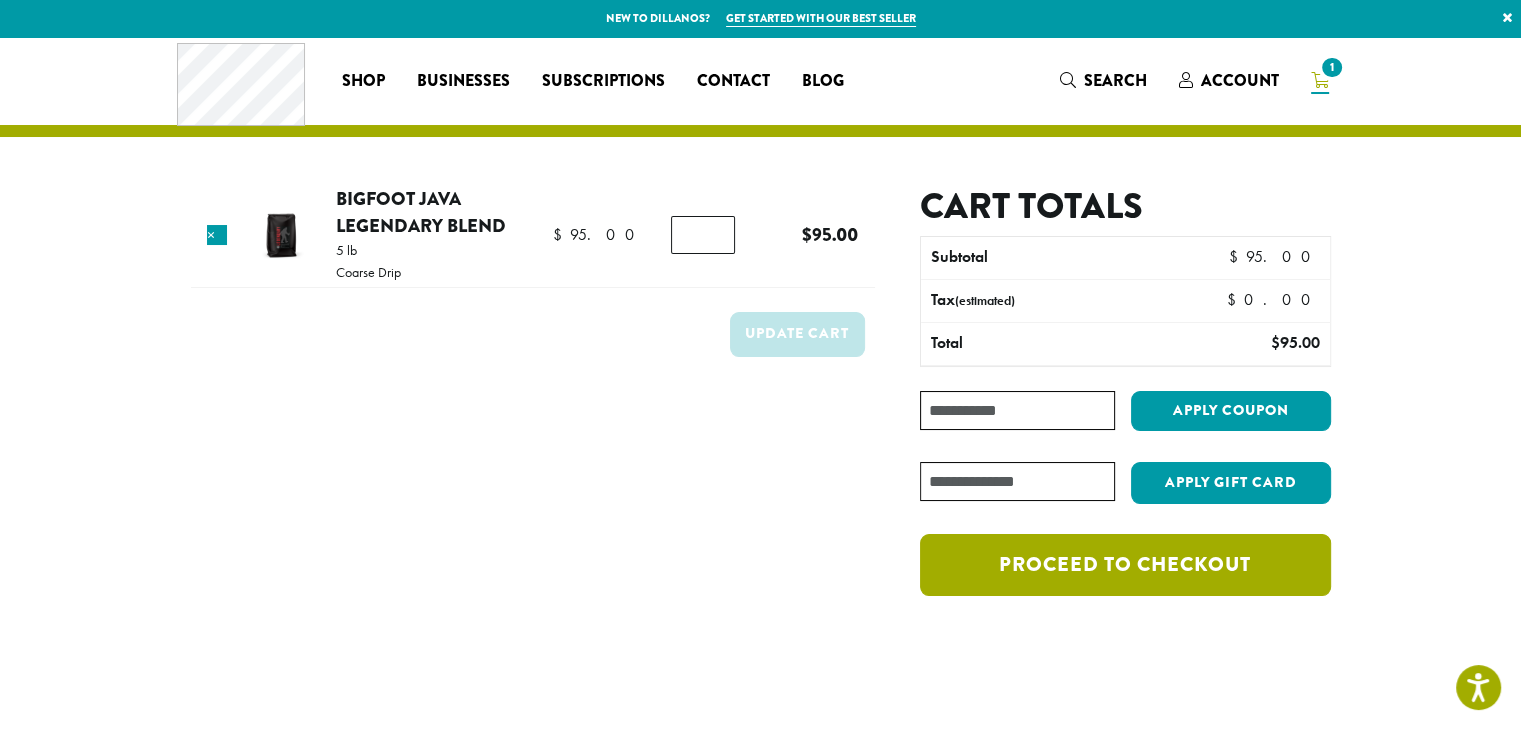 click on "Proceed to checkout" at bounding box center (1125, 565) 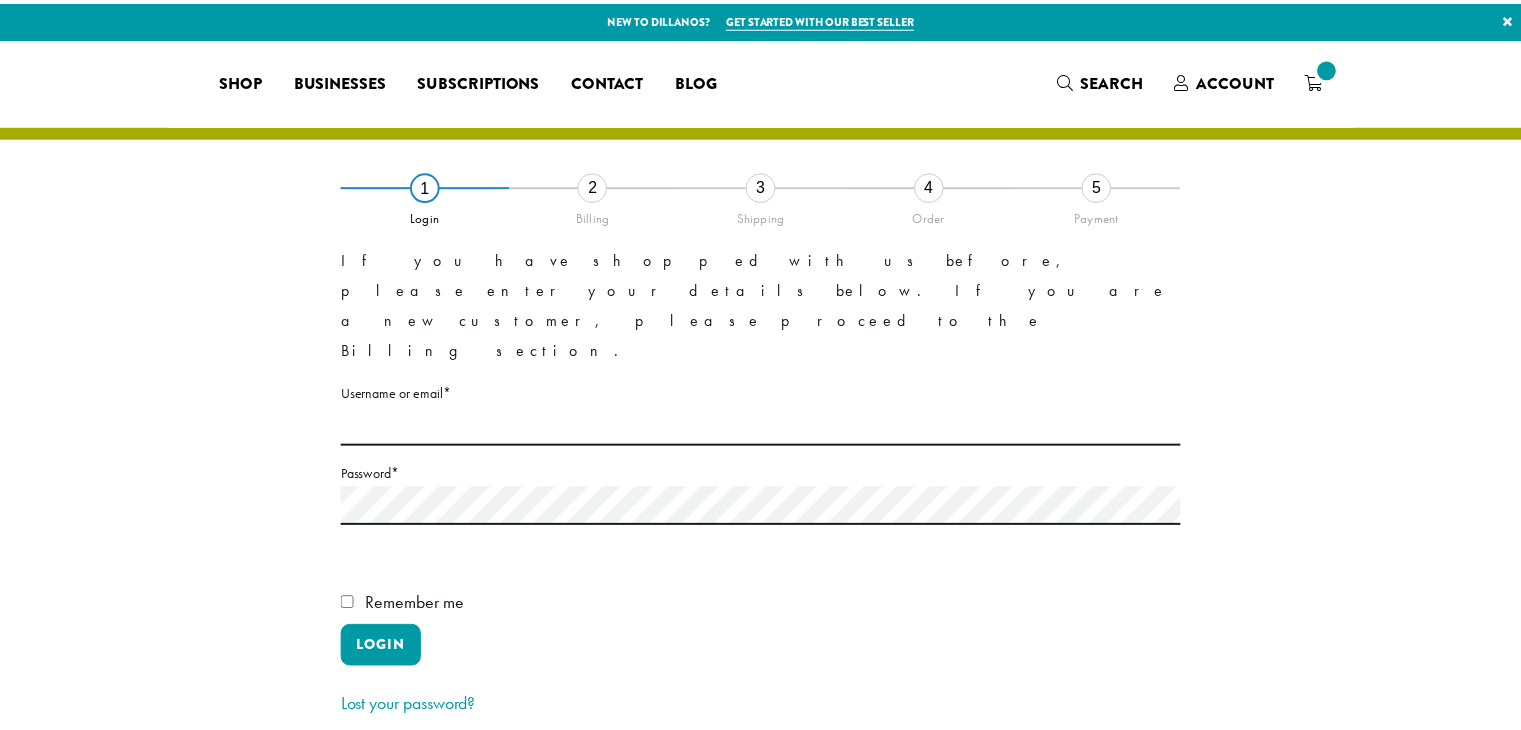 scroll, scrollTop: 0, scrollLeft: 0, axis: both 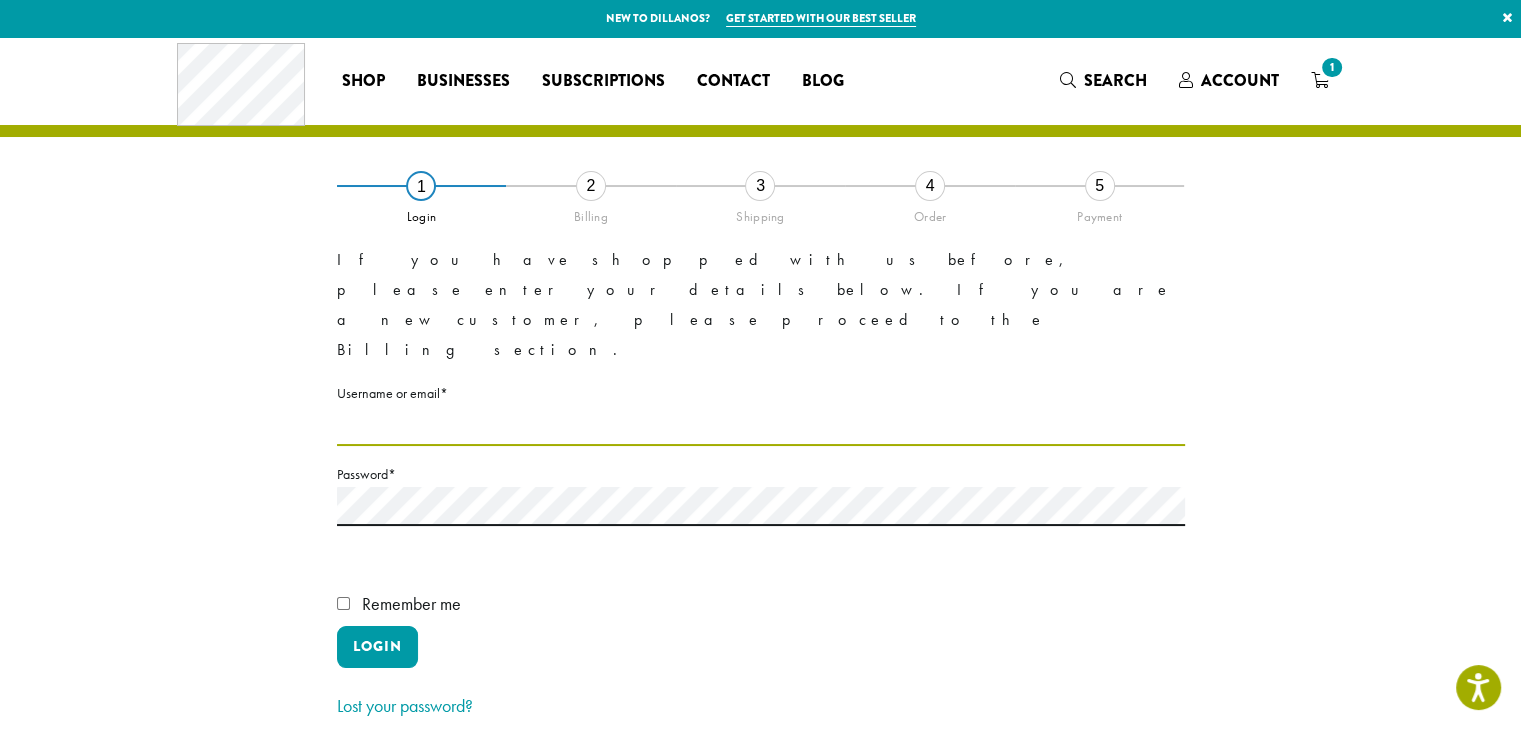 click on "Username or email  * Required" at bounding box center (761, 426) 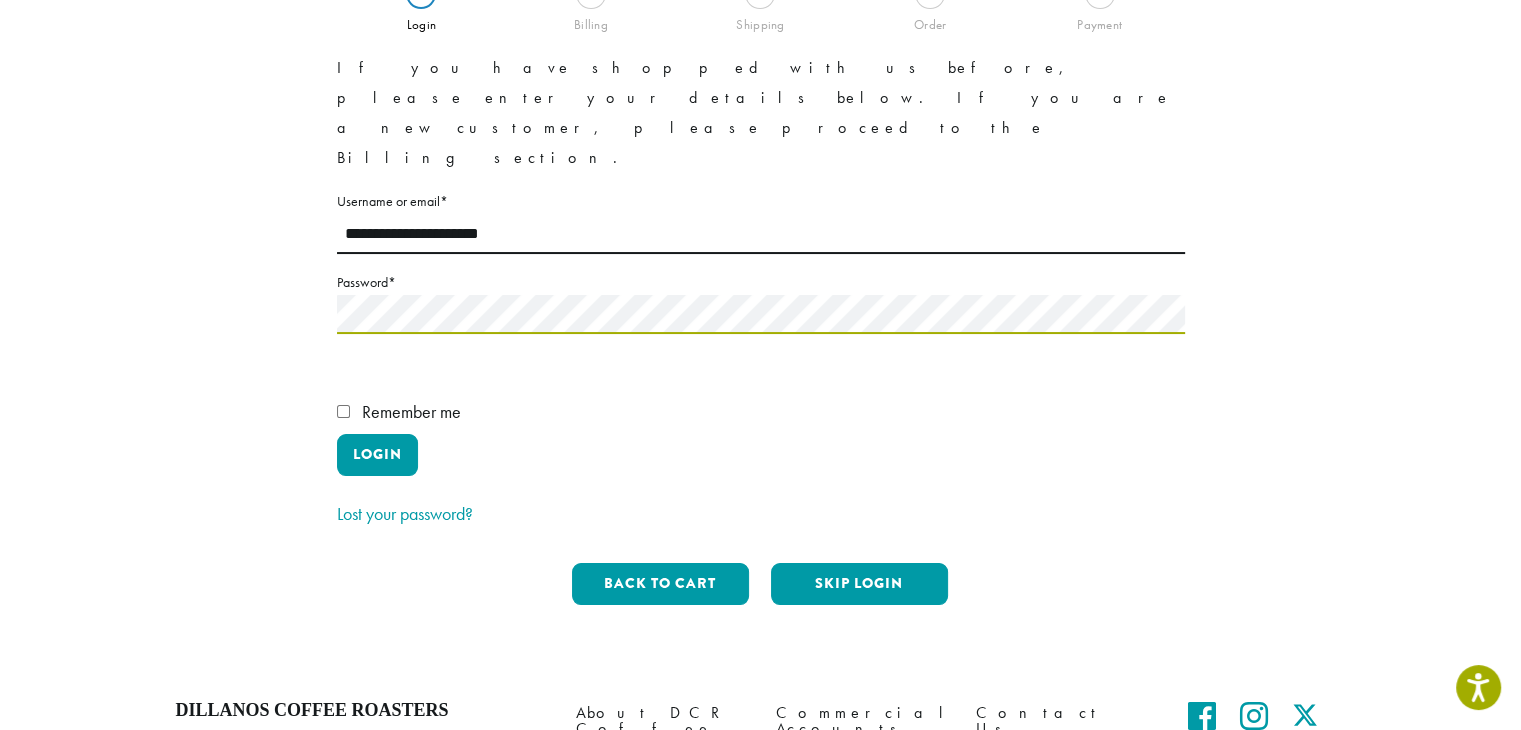 scroll, scrollTop: 195, scrollLeft: 0, axis: vertical 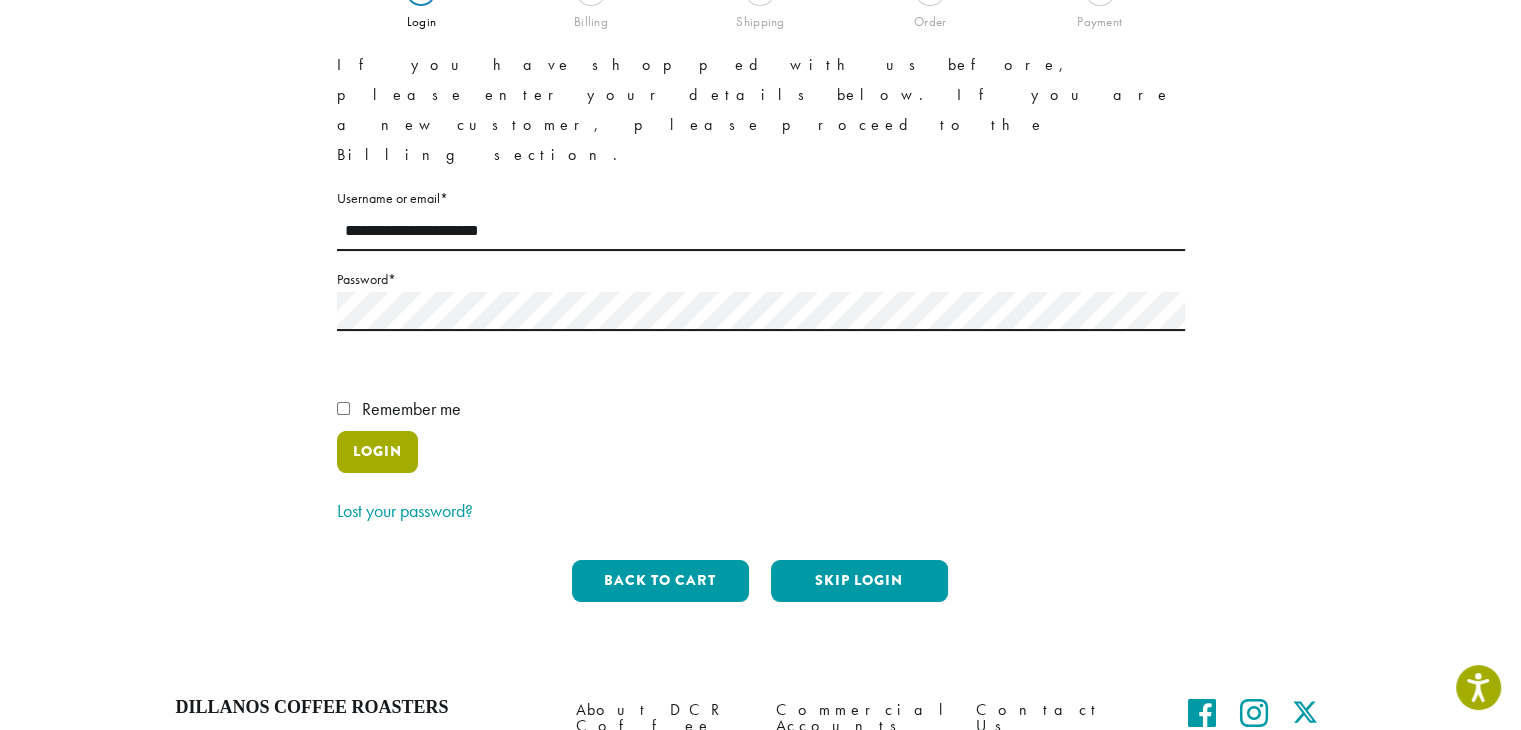 click on "Login" at bounding box center (377, 452) 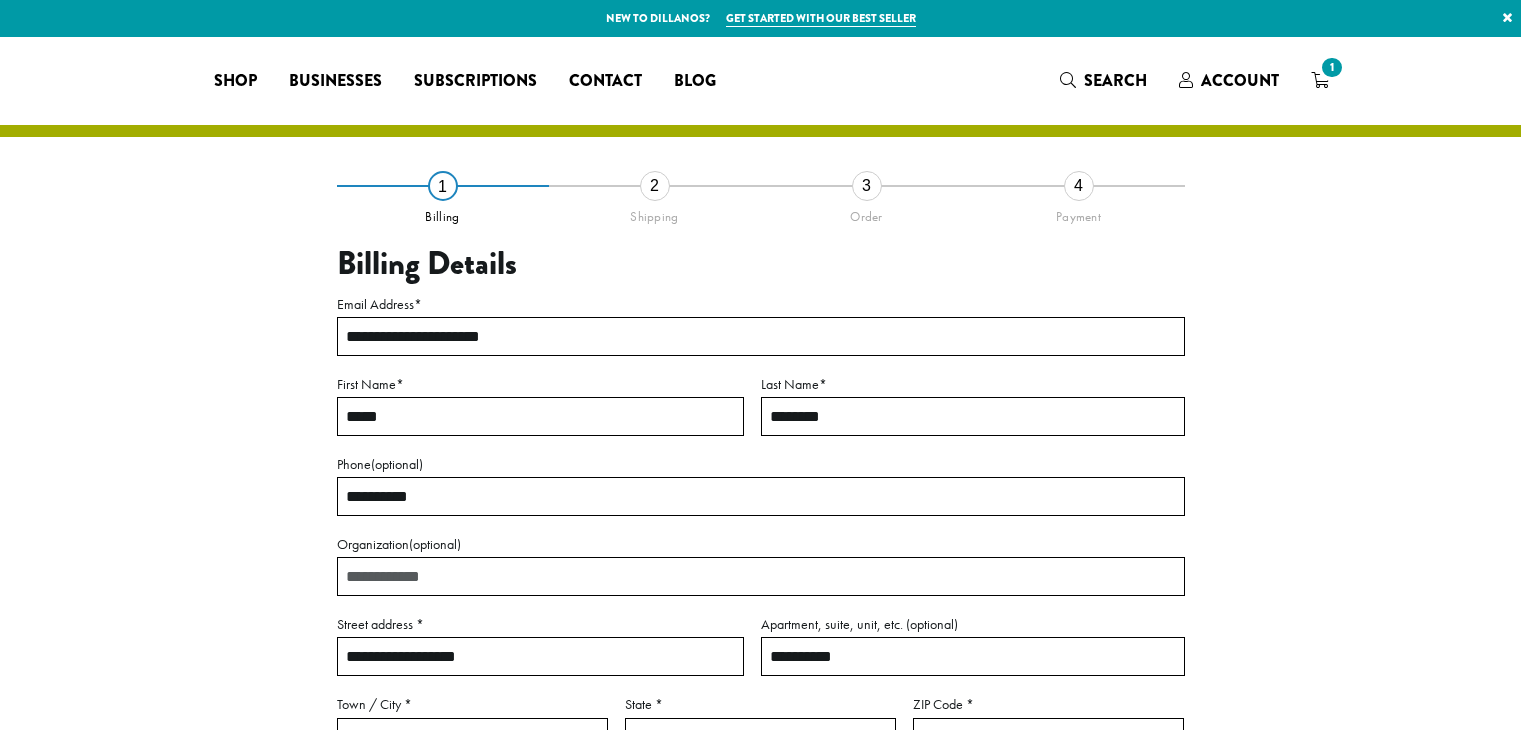 select on "**" 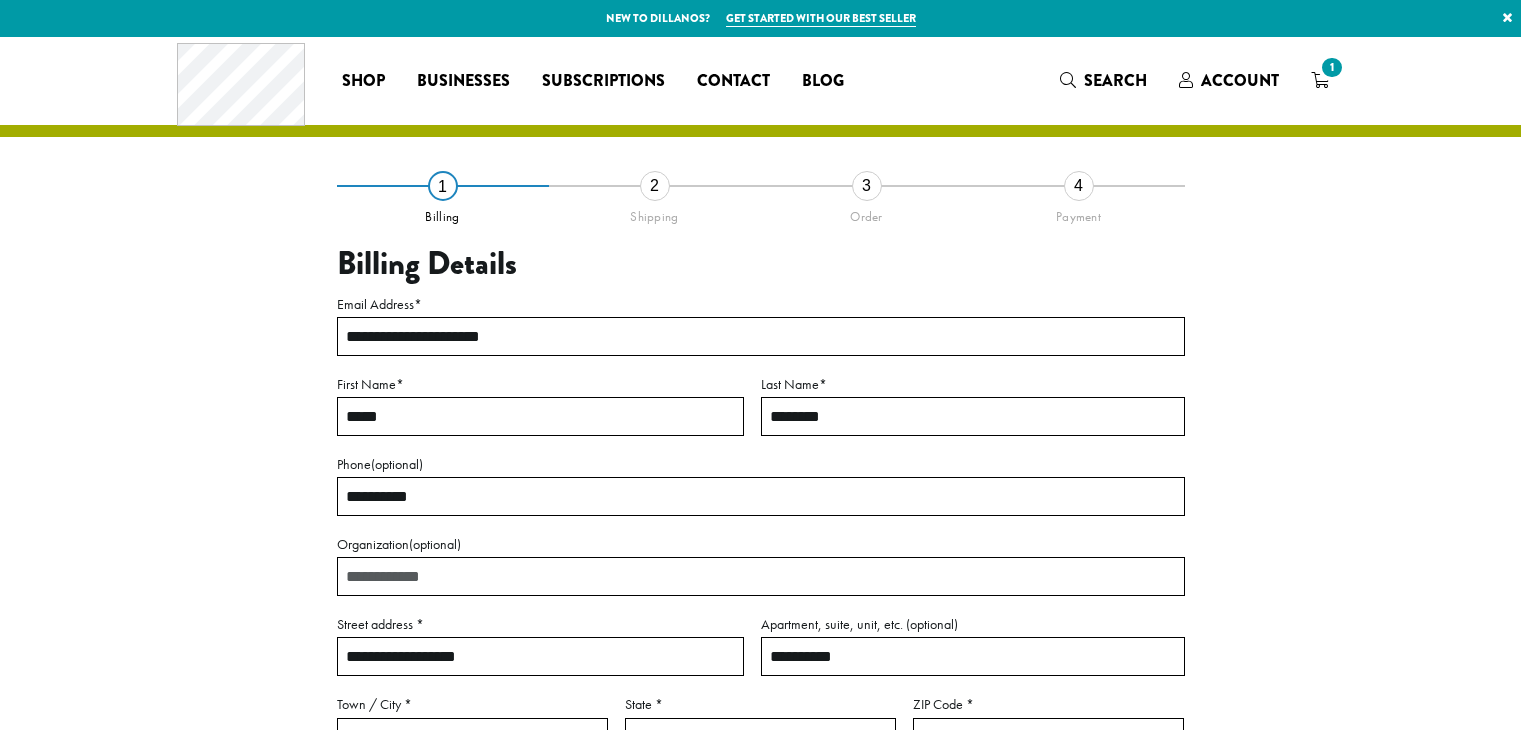 scroll, scrollTop: 0, scrollLeft: 0, axis: both 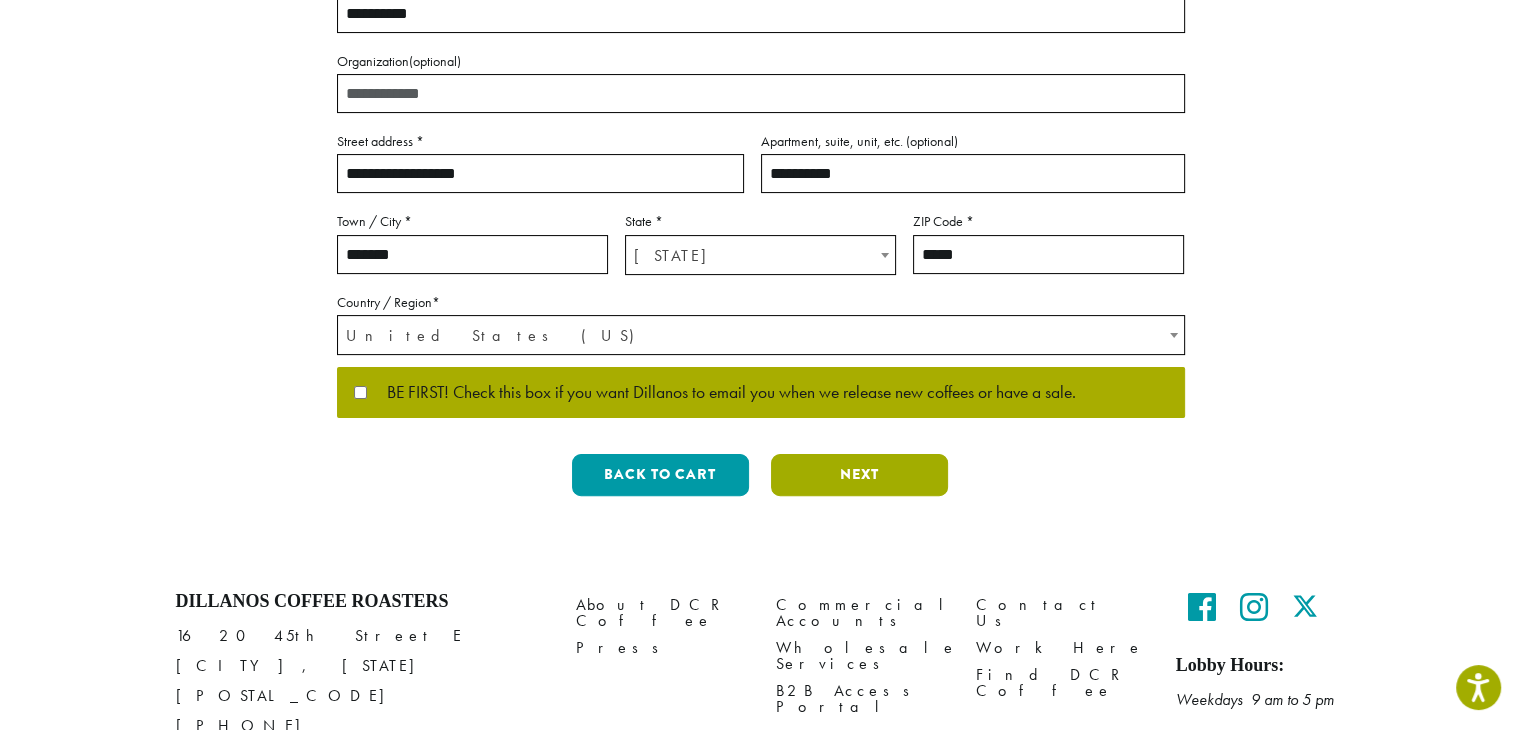 click on "Next" at bounding box center [859, 475] 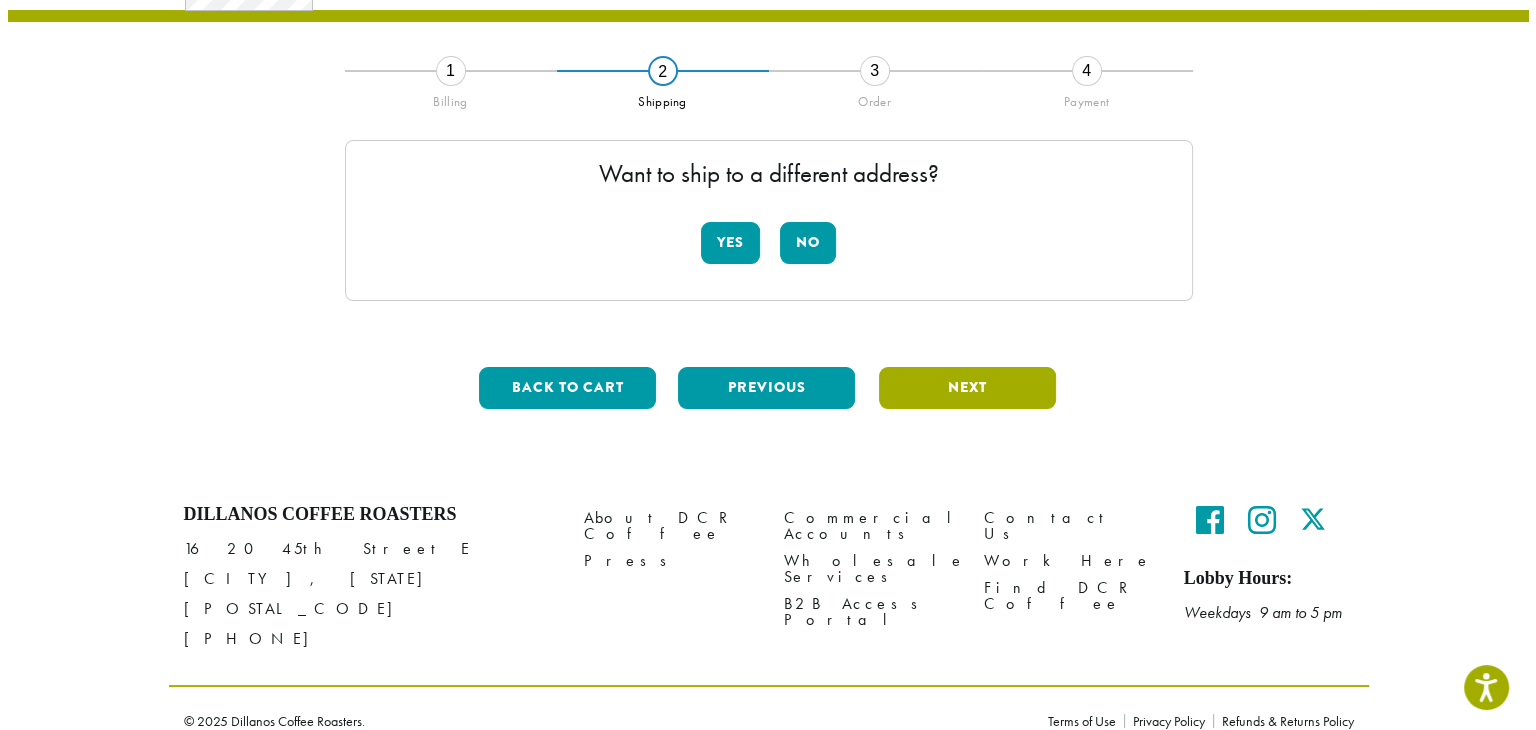 scroll, scrollTop: 112, scrollLeft: 0, axis: vertical 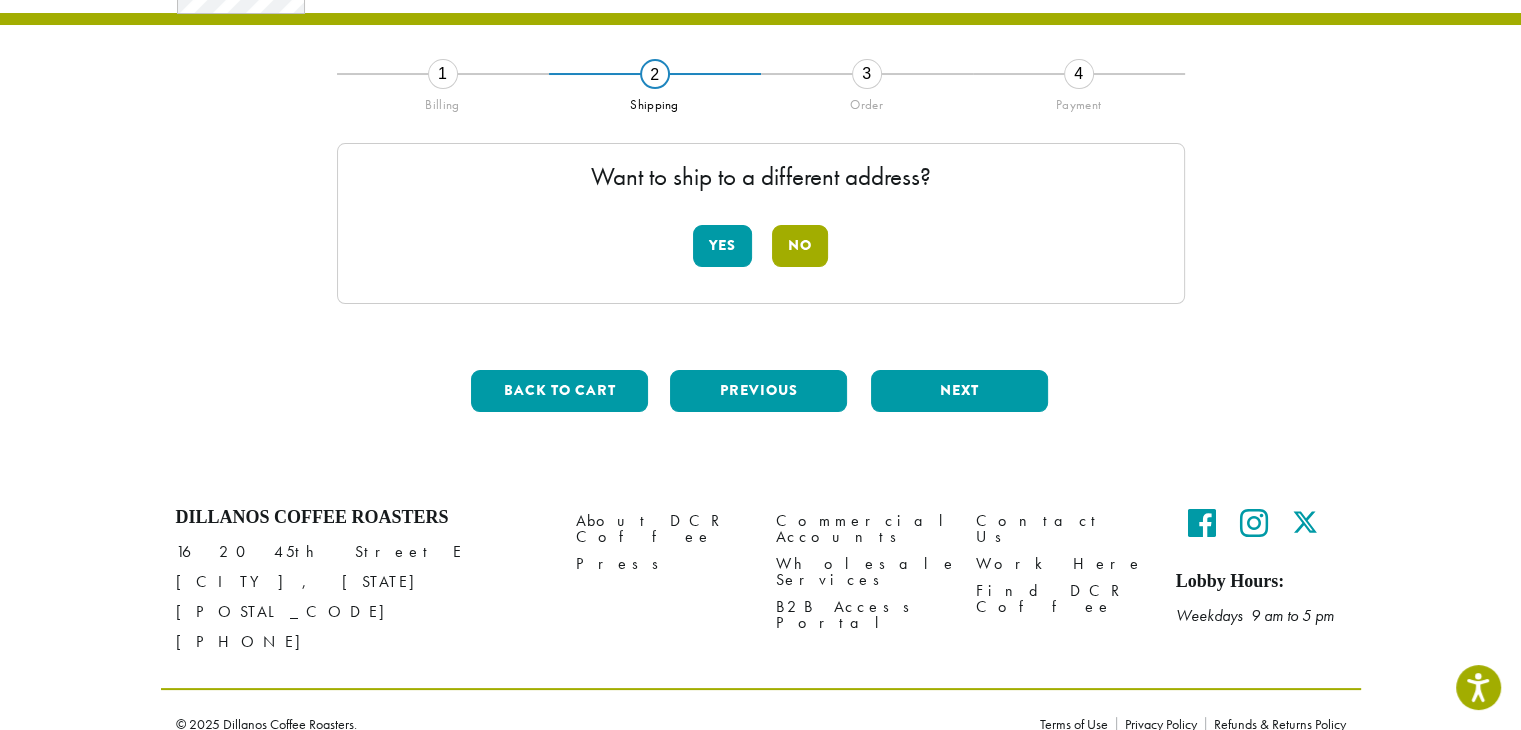 click on "No" at bounding box center (800, 246) 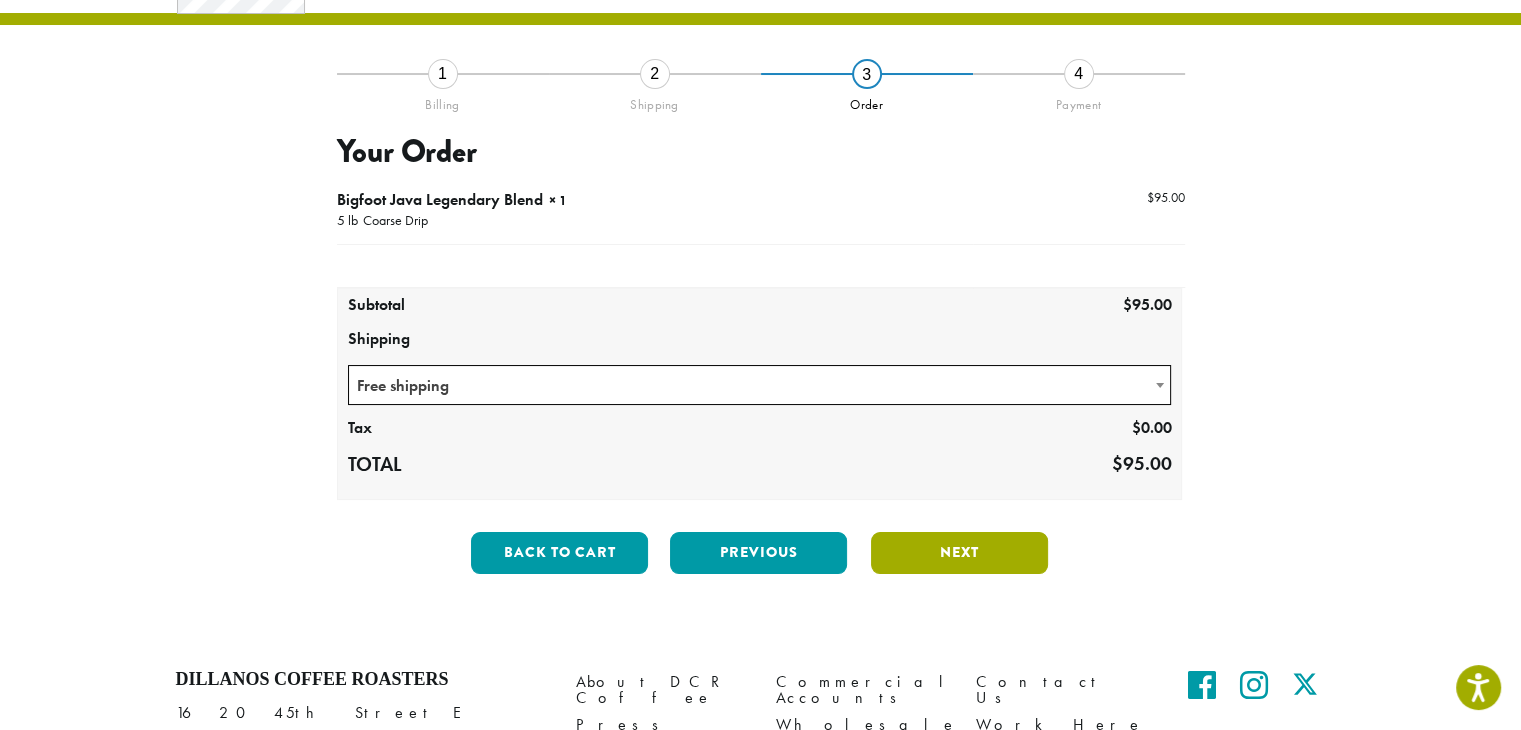 click on "Next" at bounding box center [959, 553] 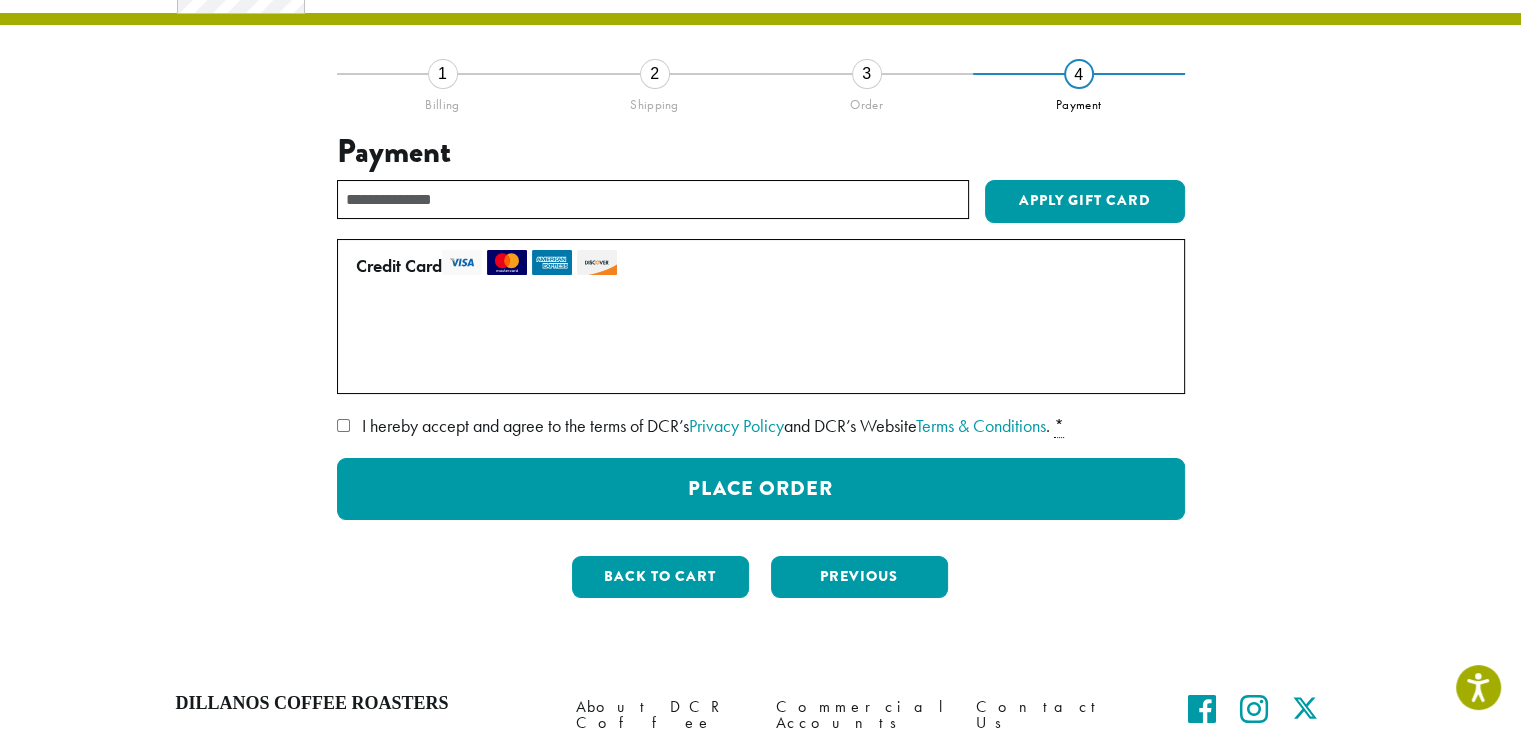 click on "I hereby accept and agree to the terms of DCR’s  Privacy Policy  and DCR’s Website  Terms & Conditions .   *" at bounding box center (761, 426) 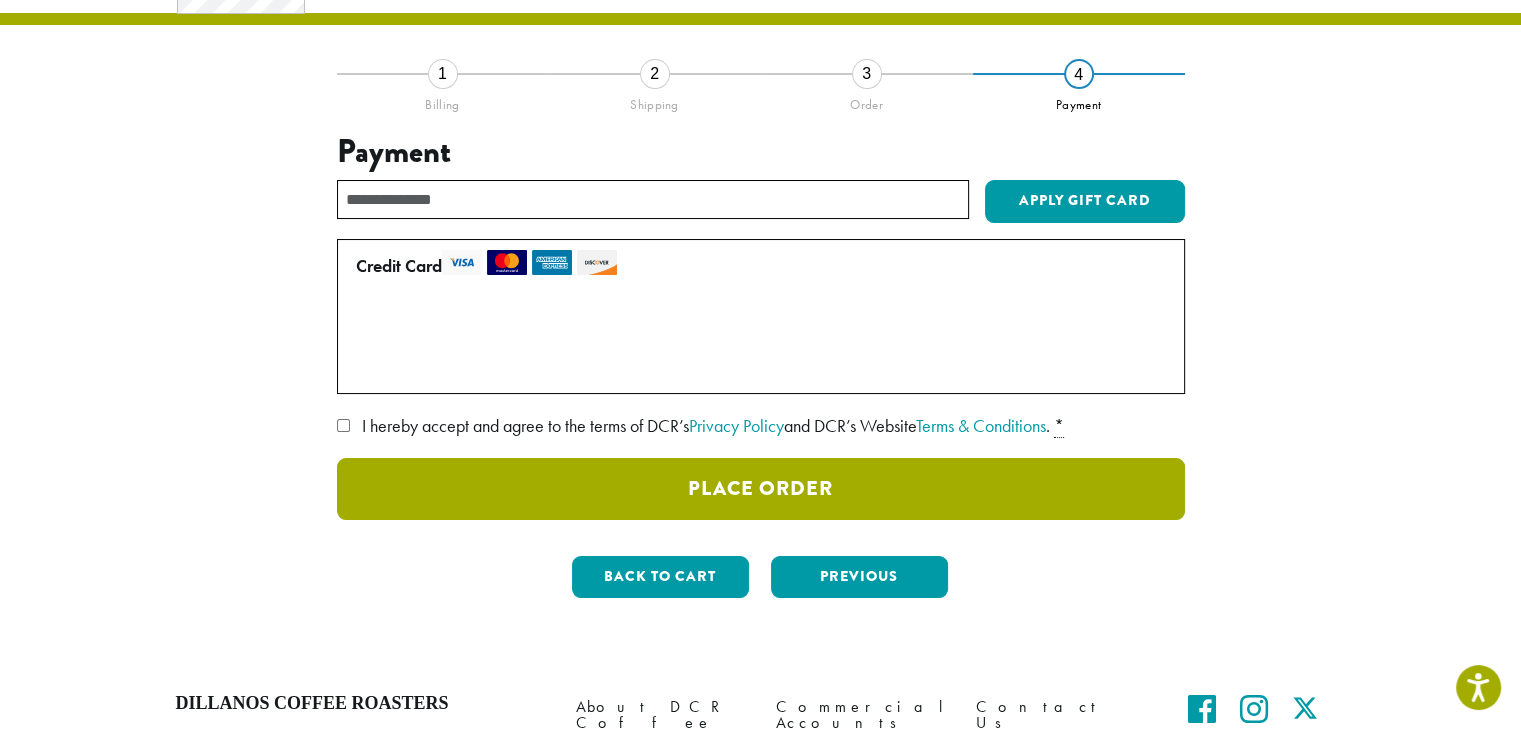 click on "Place Order" at bounding box center (761, 489) 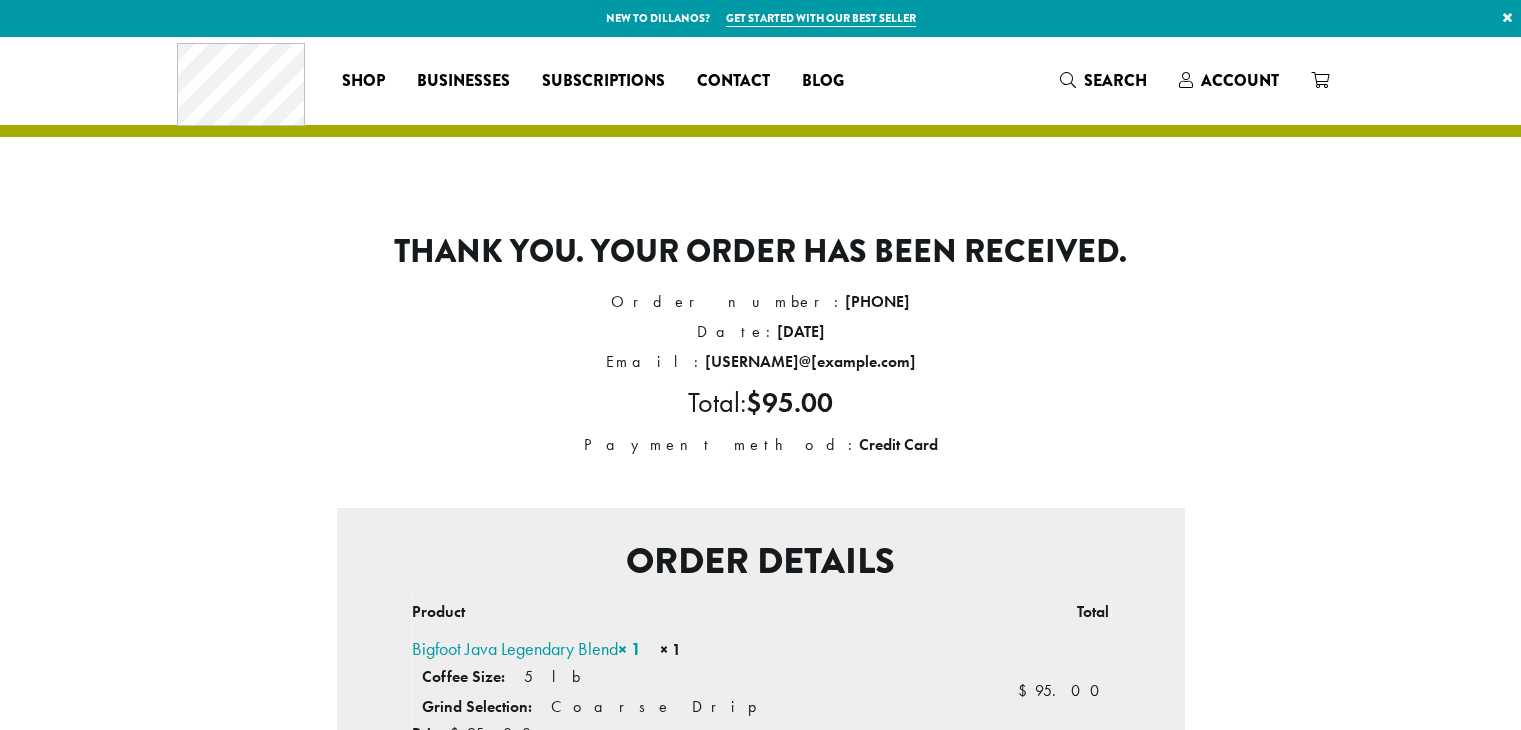 scroll, scrollTop: 0, scrollLeft: 0, axis: both 